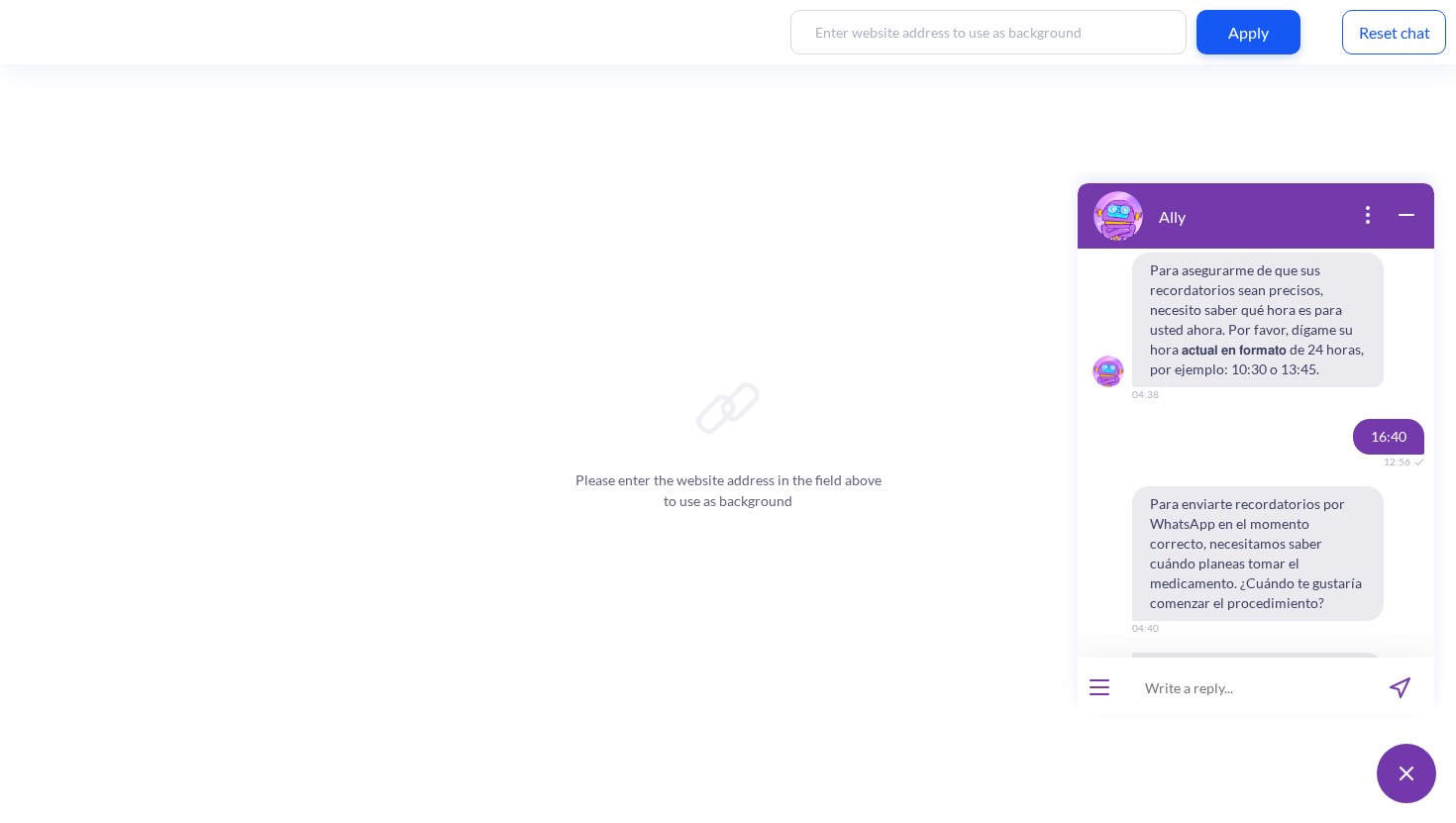 scroll, scrollTop: 0, scrollLeft: 0, axis: both 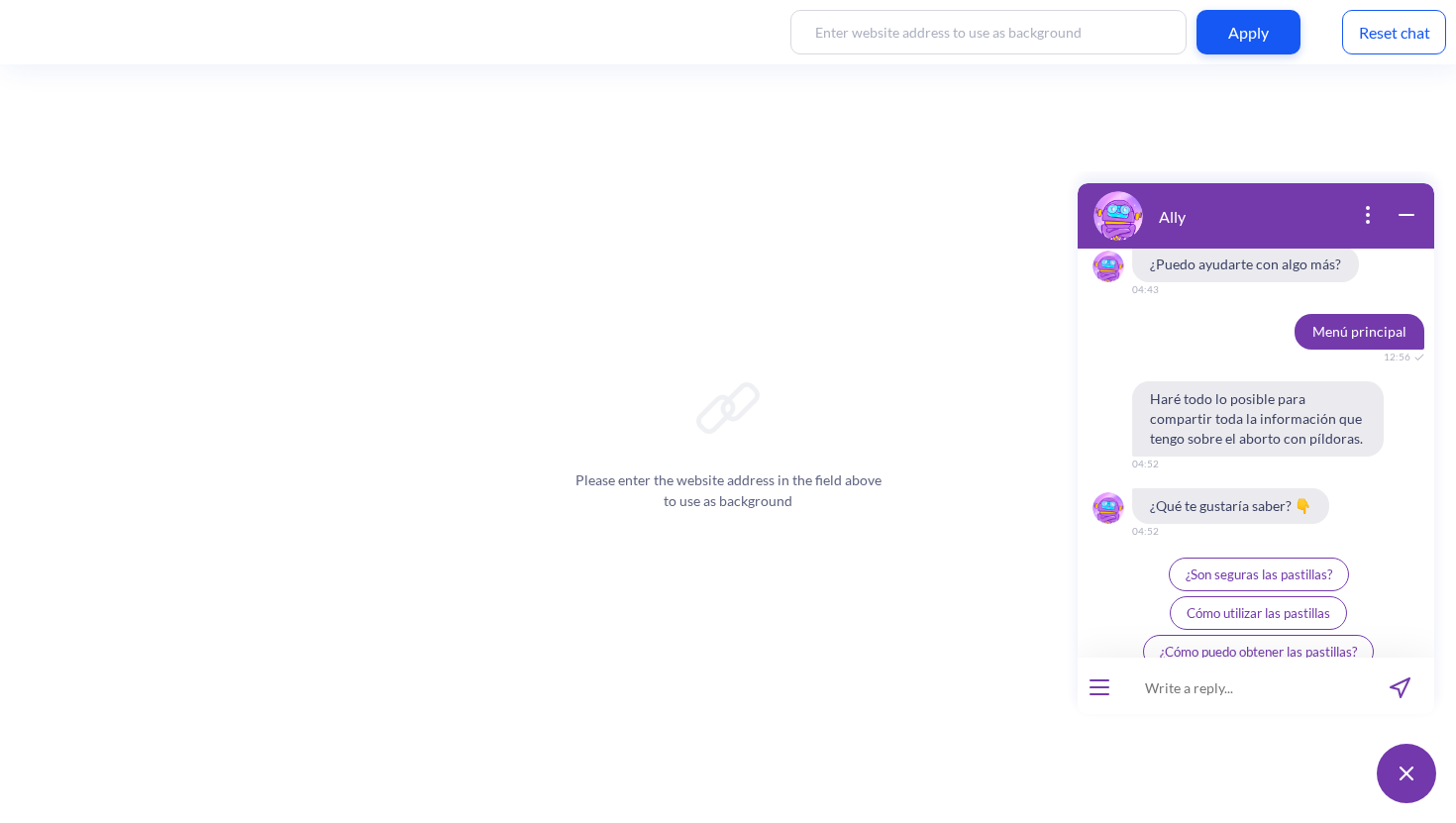 click on "Cómo utilizar las pastillas" at bounding box center [1258, 613] 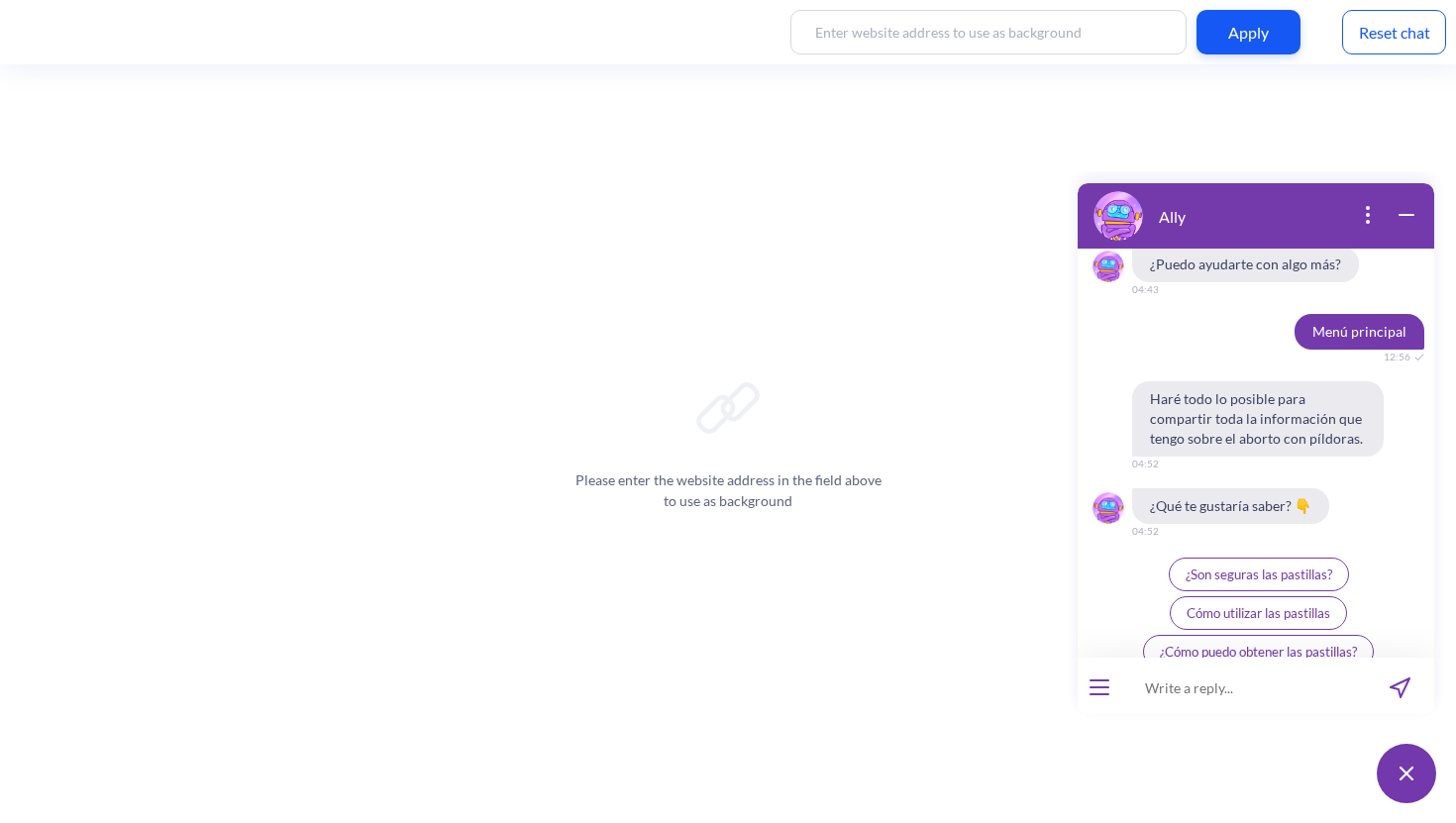 scroll, scrollTop: 2283, scrollLeft: 0, axis: vertical 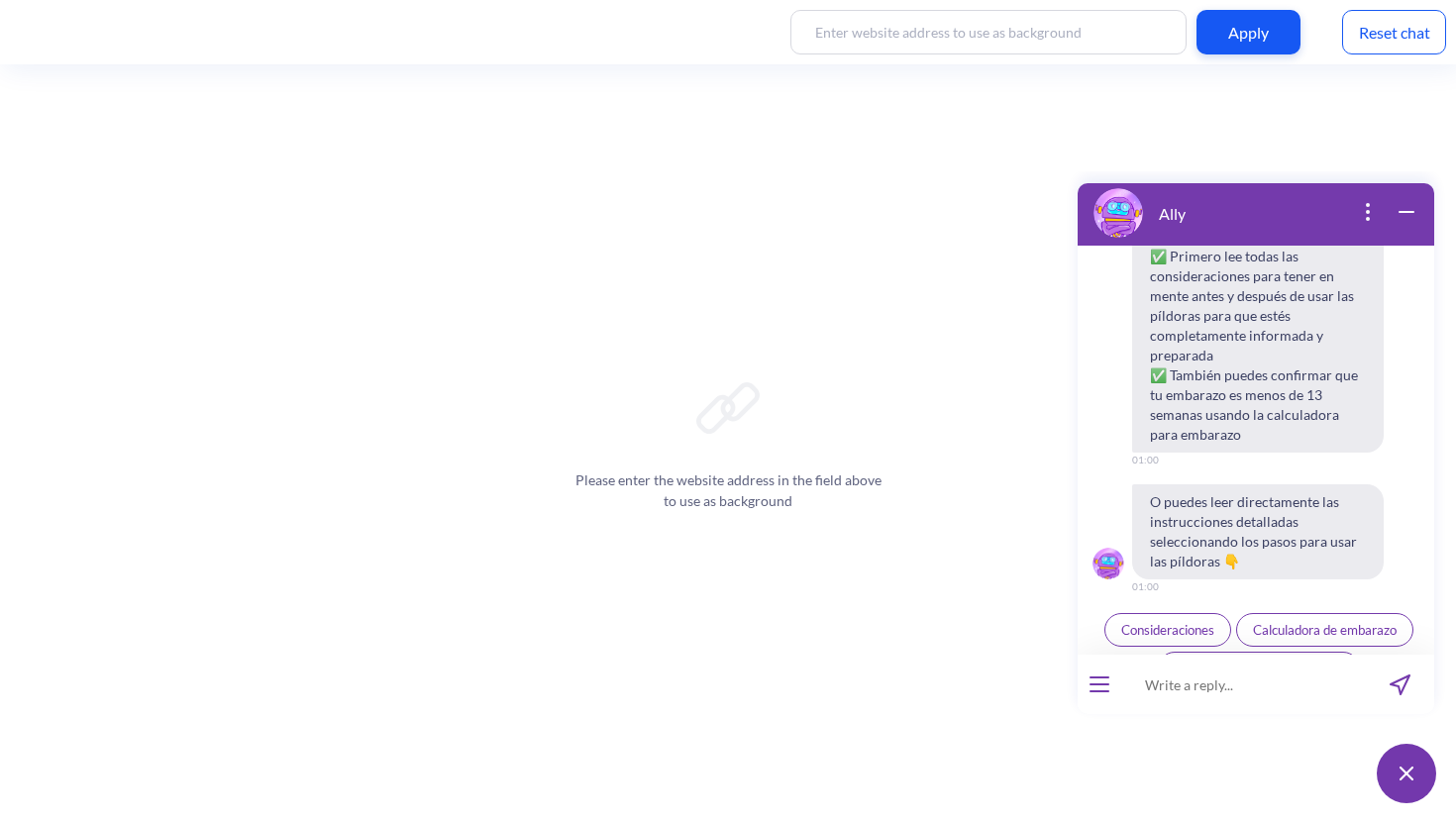 click on "Consideraciones" at bounding box center [1168, 630] 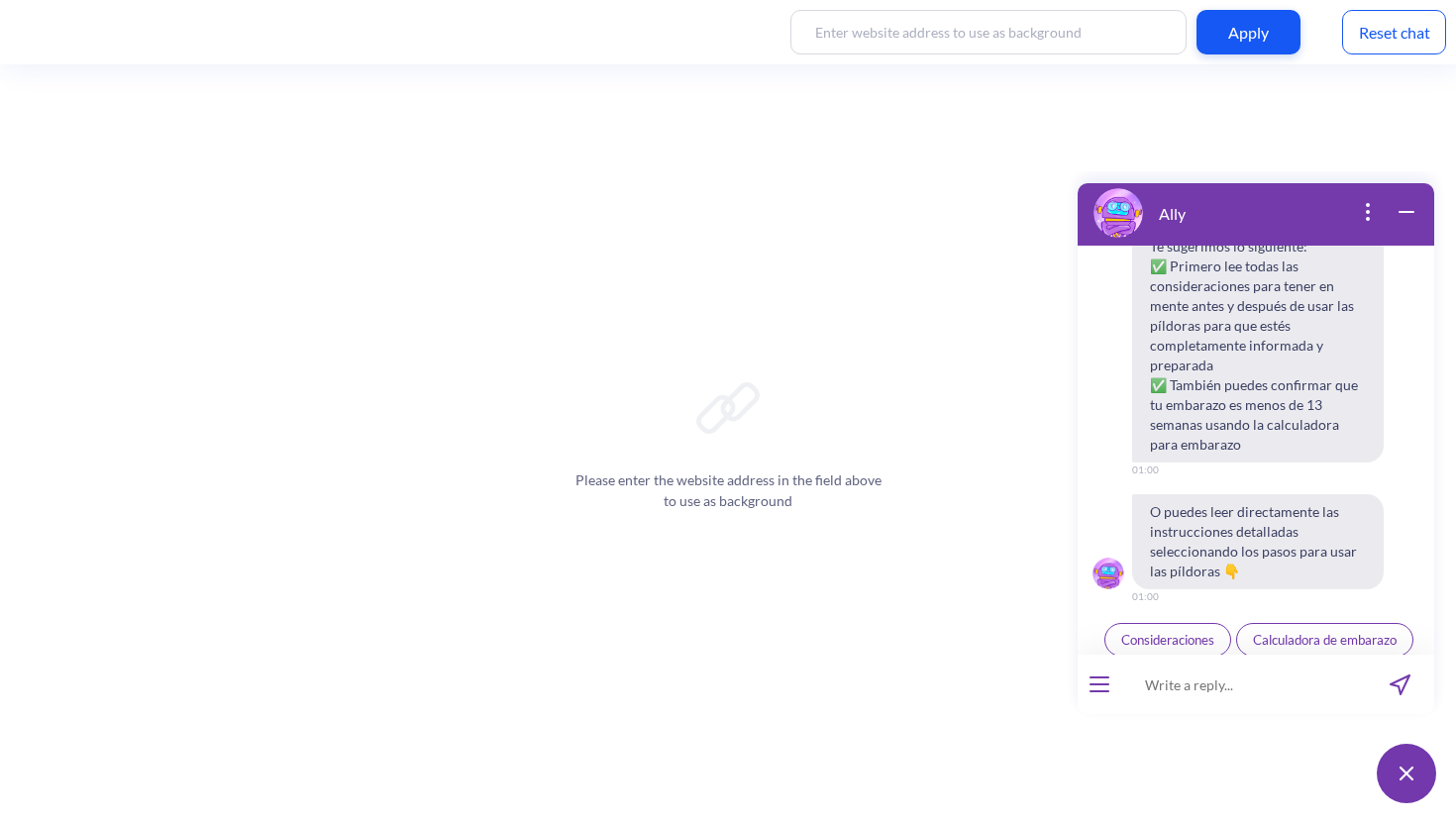 click at bounding box center (1243, 684) 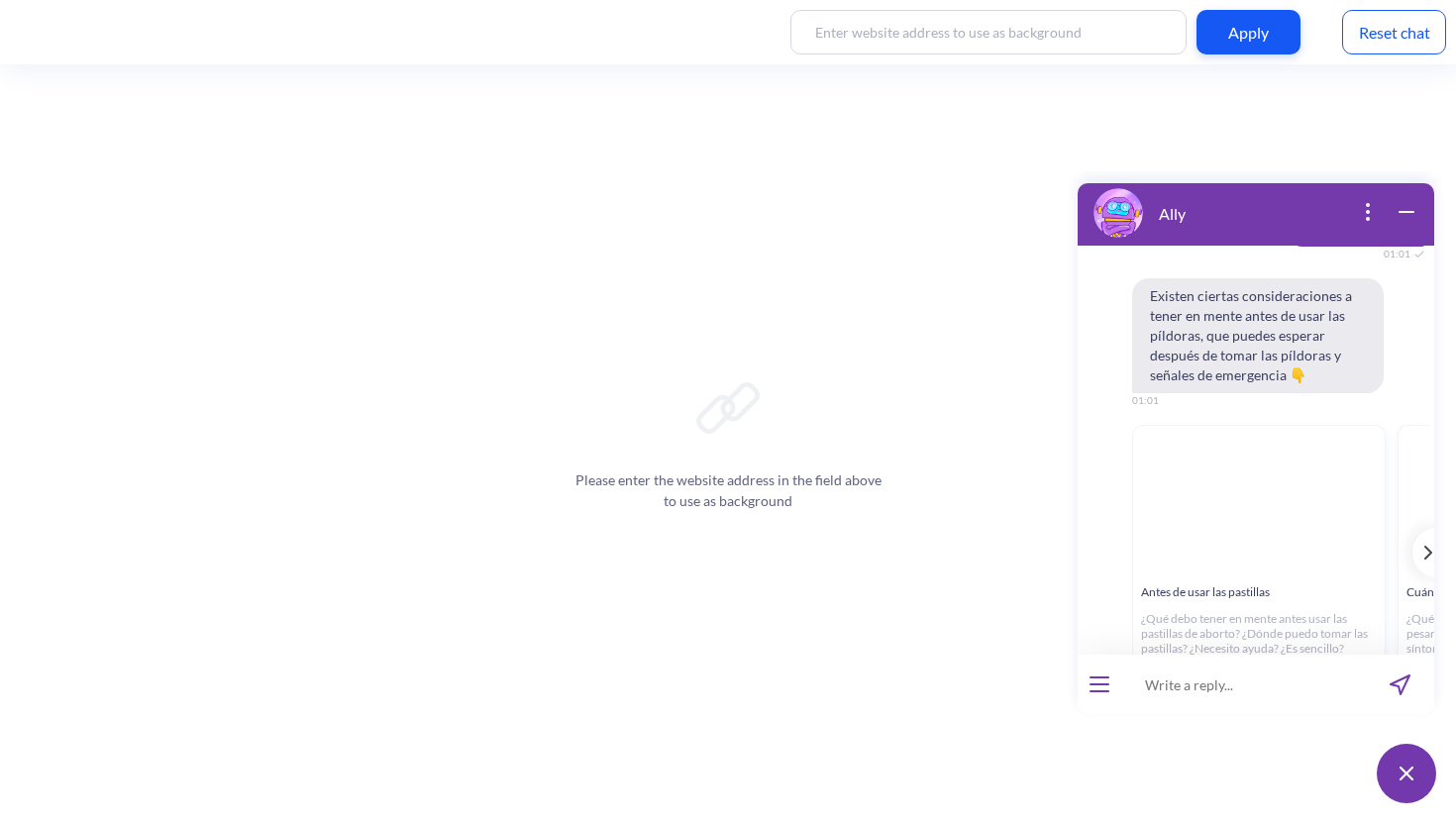 scroll, scrollTop: 3333, scrollLeft: 0, axis: vertical 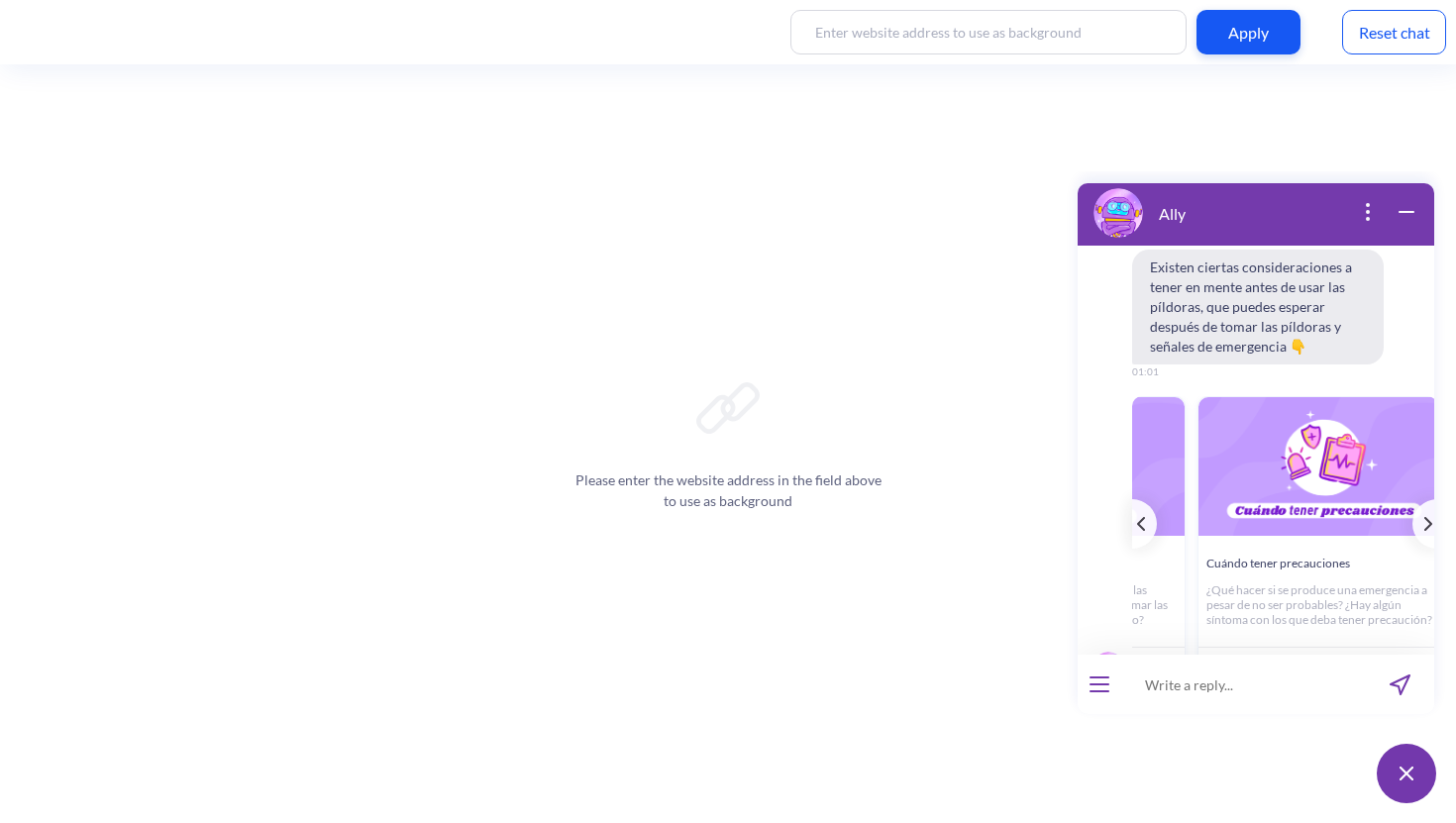 click on "Leer más" at bounding box center [1324, 665] 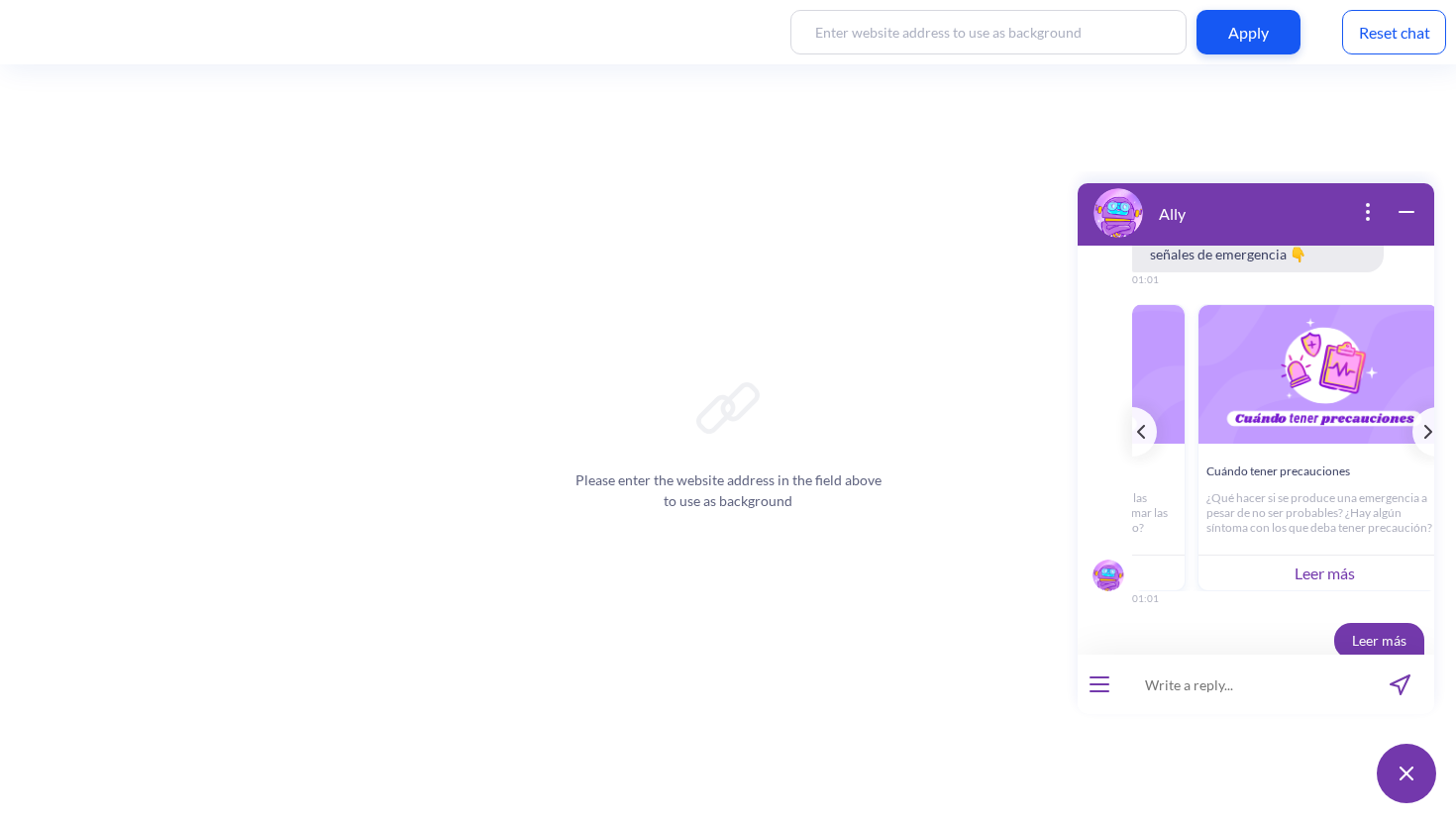 scroll, scrollTop: 3420, scrollLeft: 0, axis: vertical 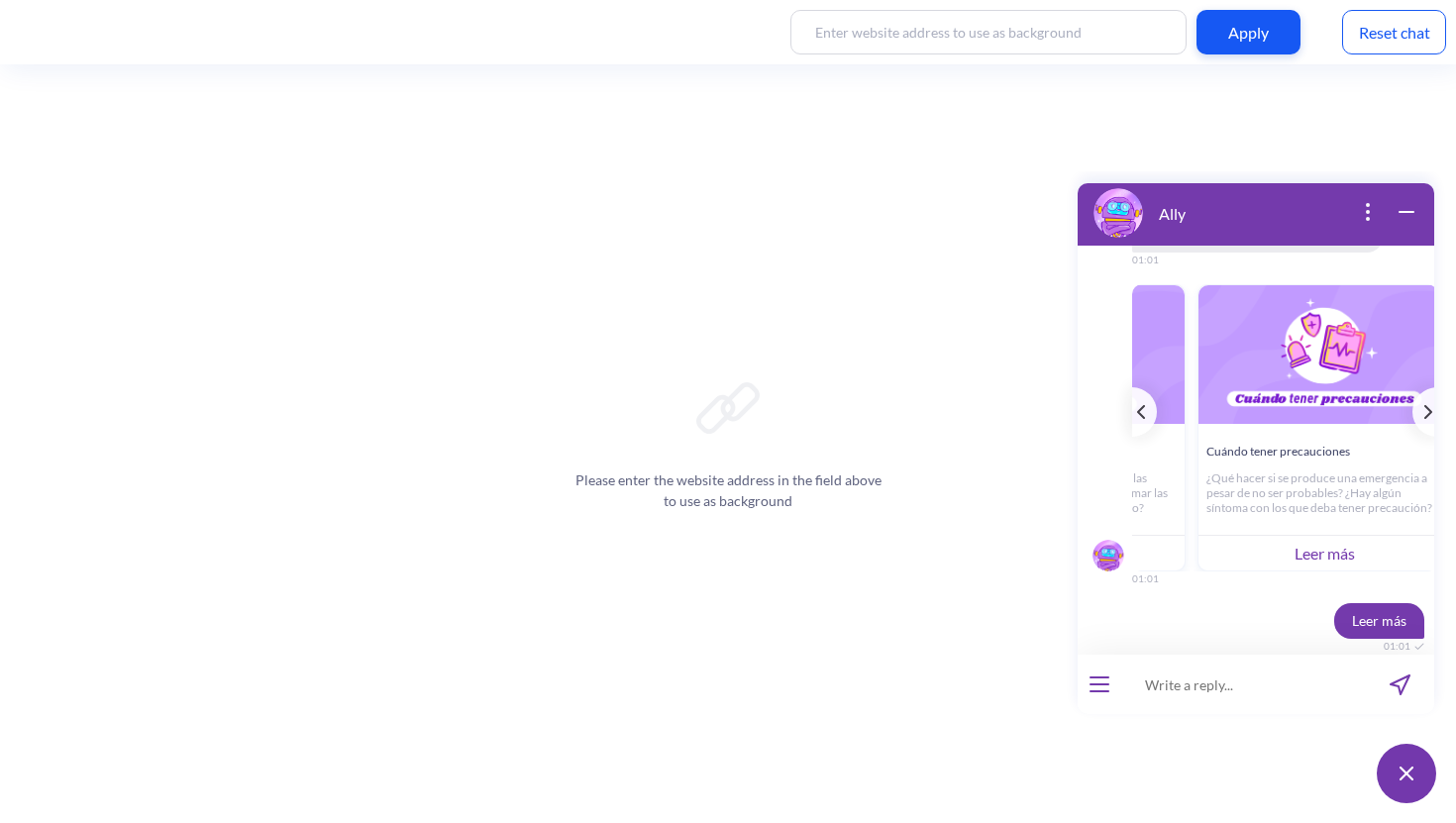 click at bounding box center (1243, 684) 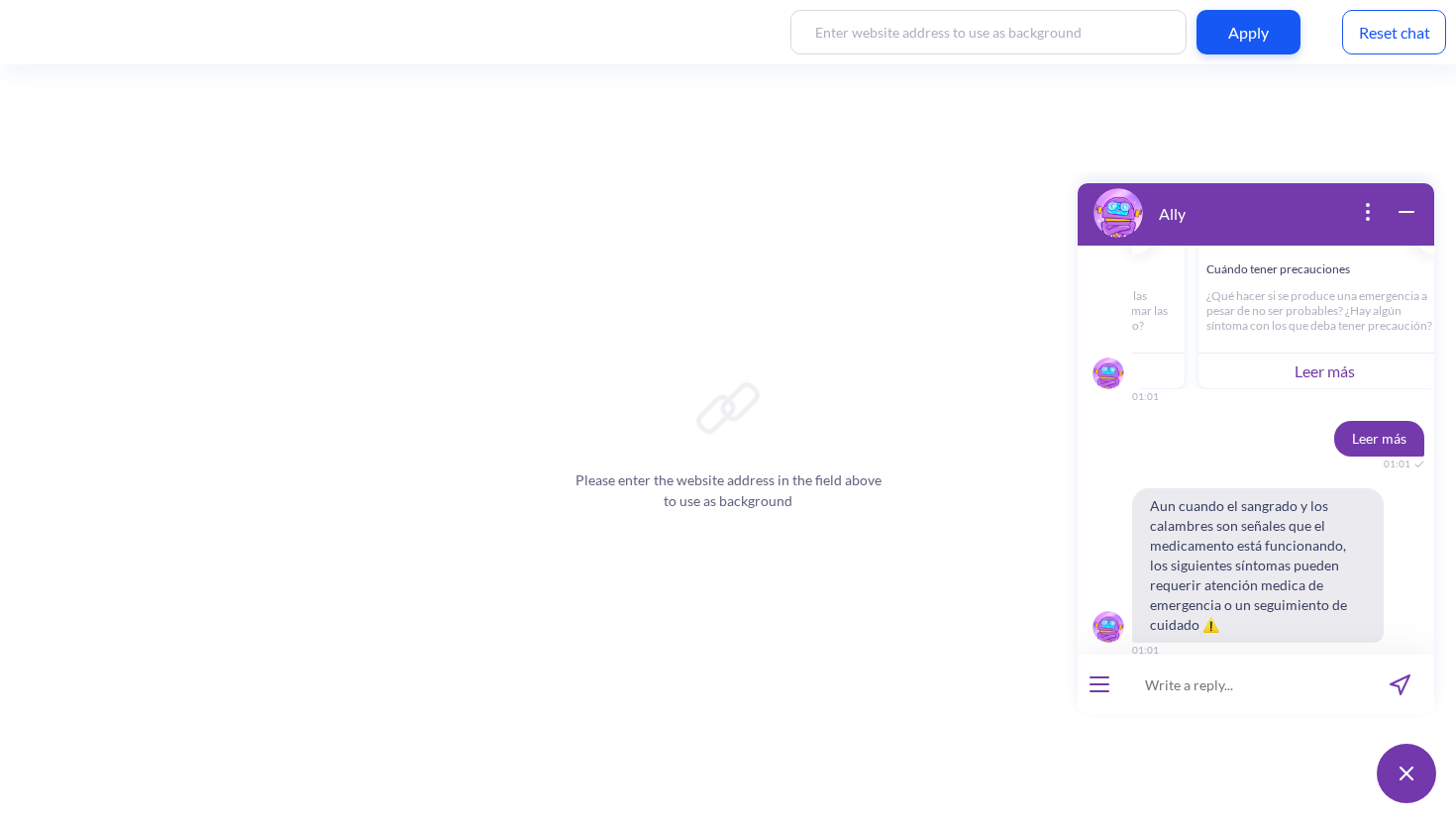 scroll, scrollTop: 3702, scrollLeft: 0, axis: vertical 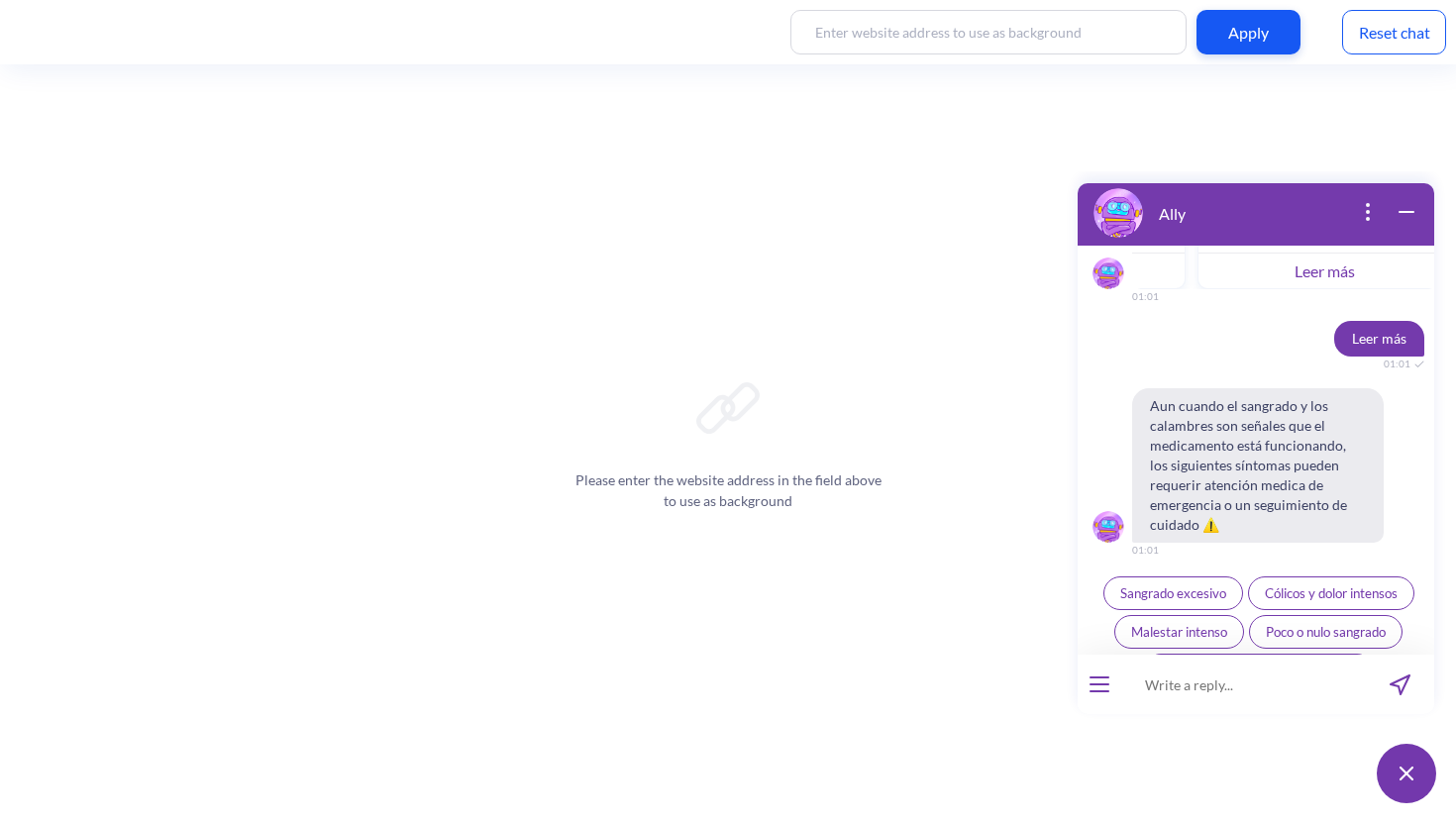 click on "El embarazo no se ha interrumpido" at bounding box center [1259, 670] 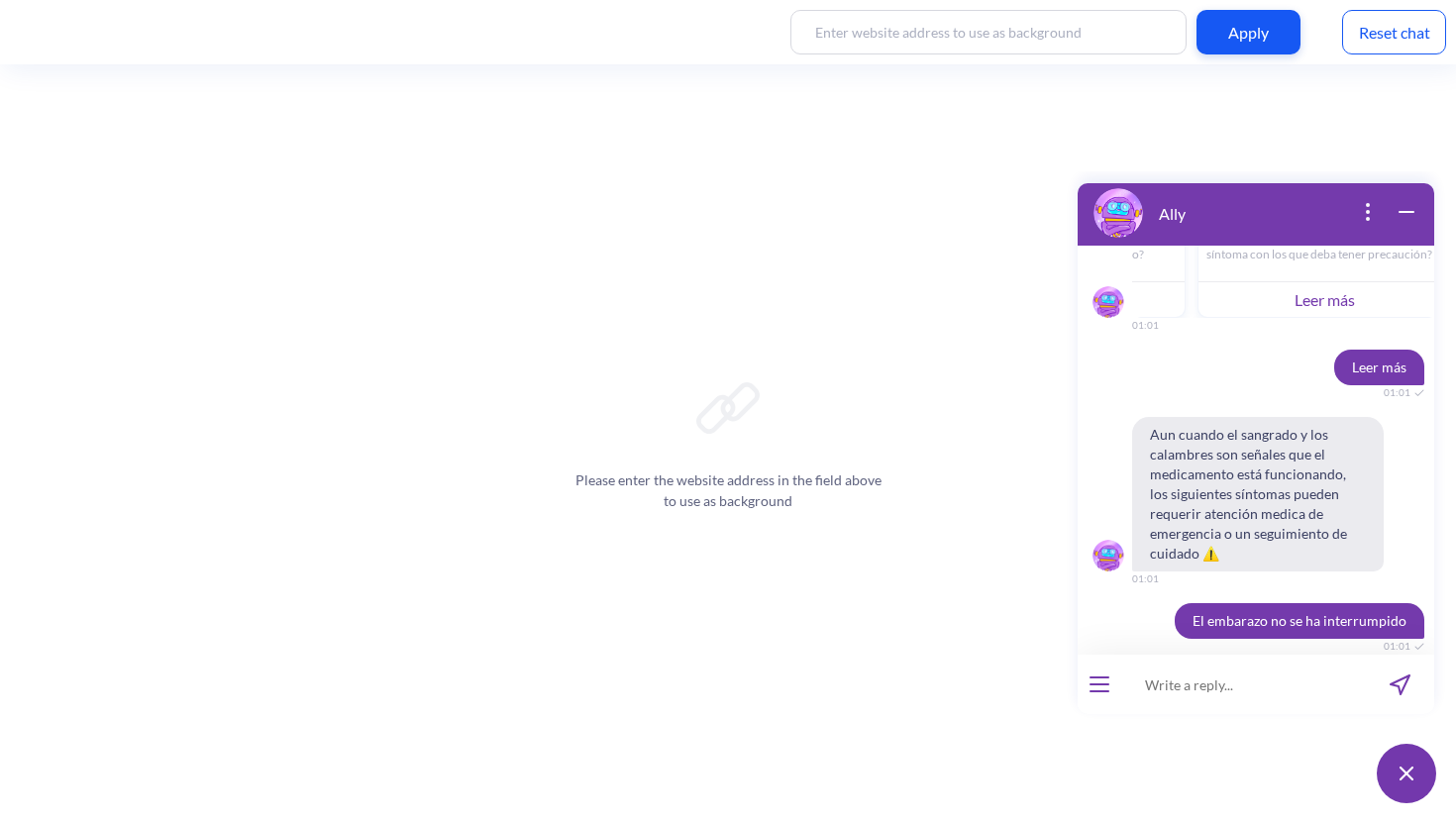 click at bounding box center (1243, 684) 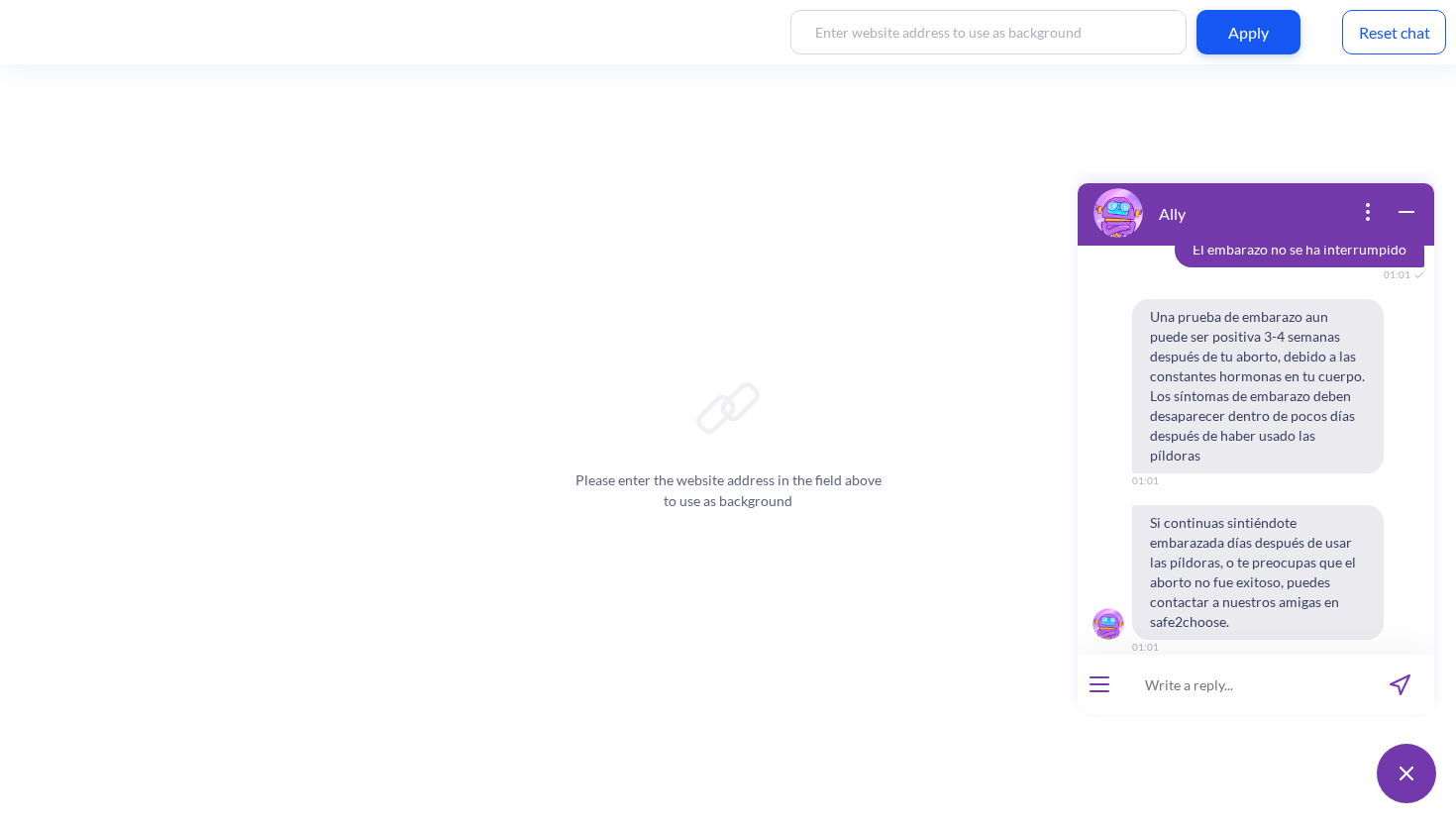 scroll, scrollTop: 4161, scrollLeft: 0, axis: vertical 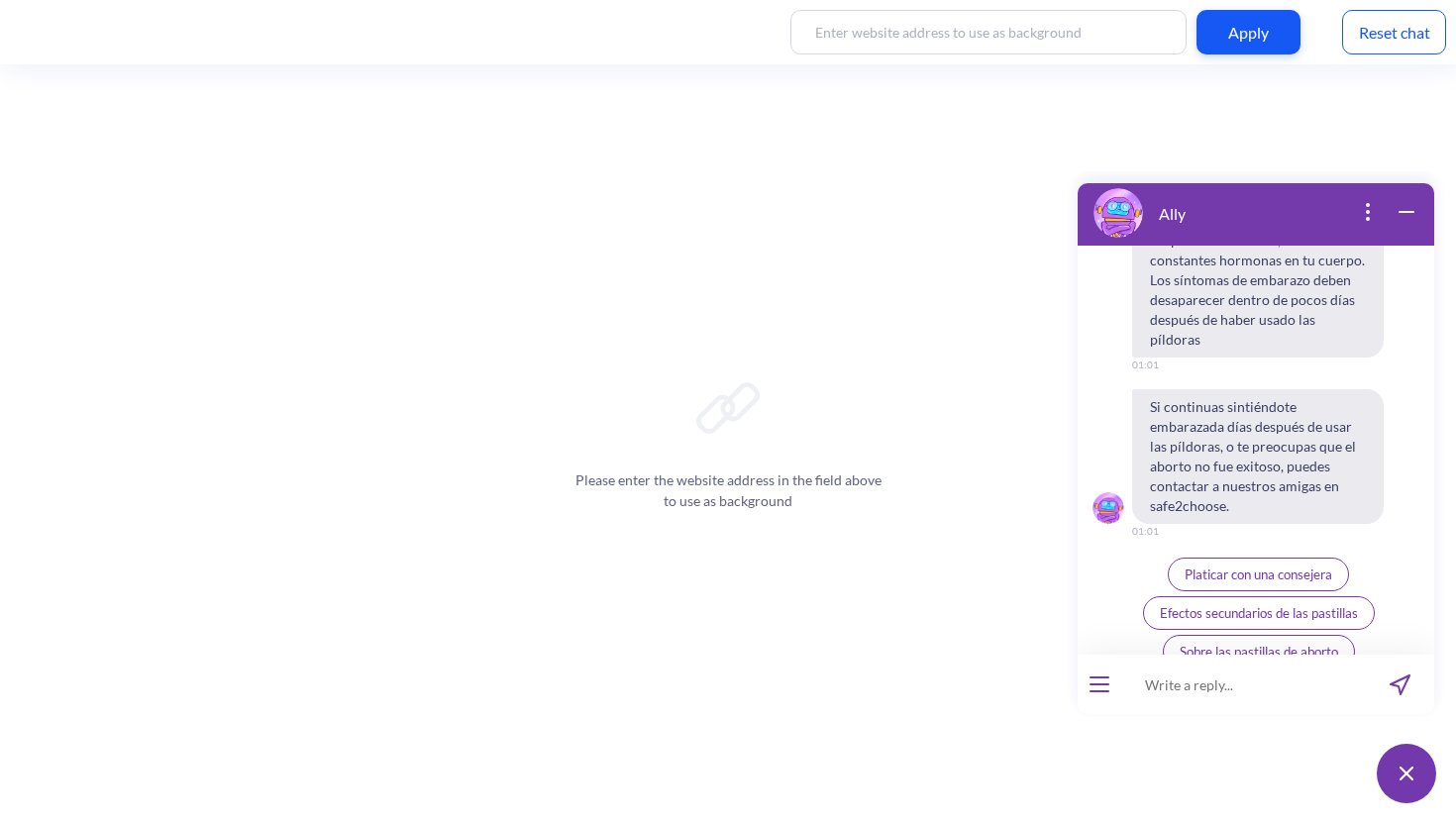 click at bounding box center (1243, 684) 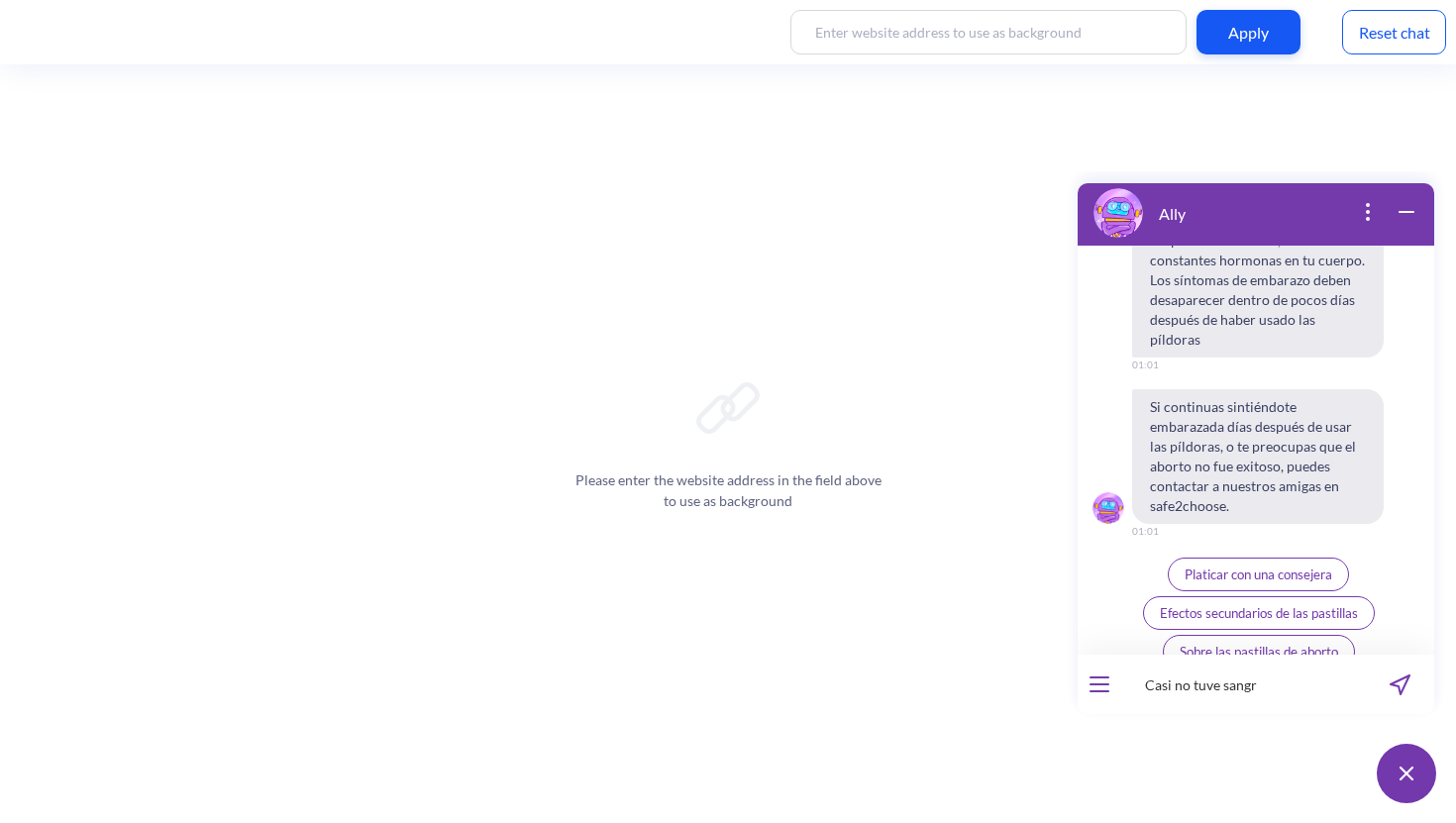 type on "Casi no tuve sangre" 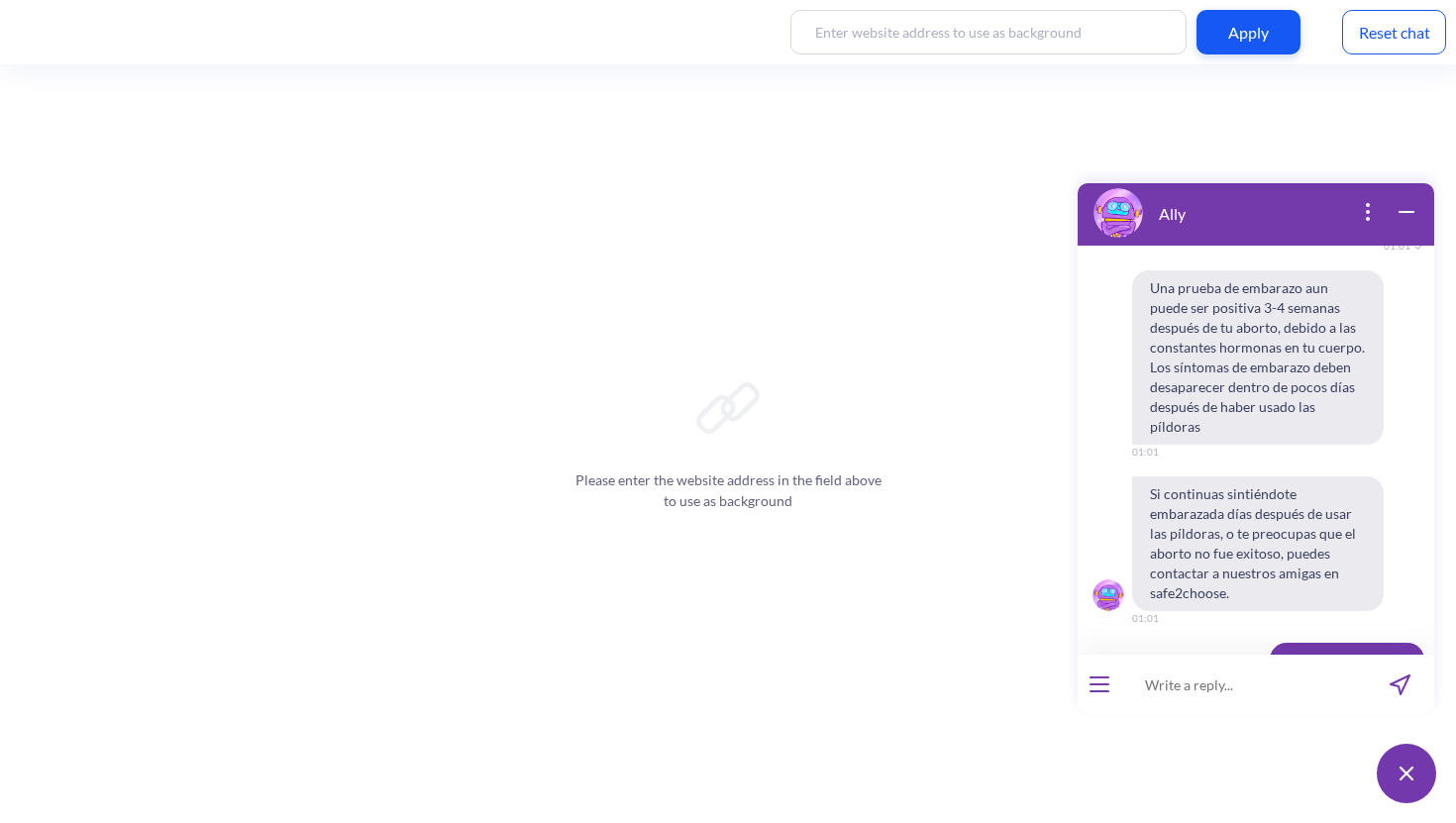 scroll, scrollTop: 4093, scrollLeft: 0, axis: vertical 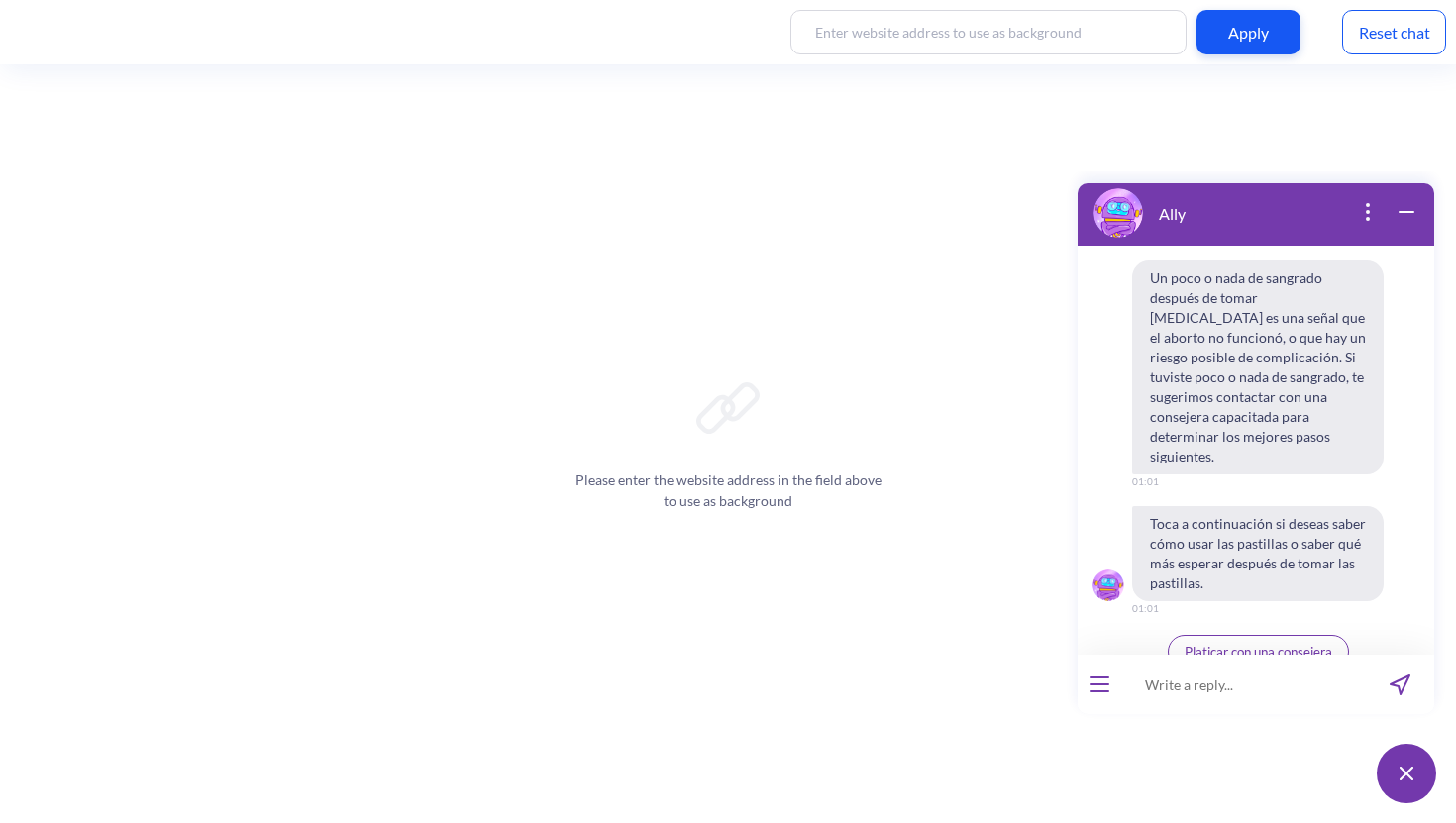 click on "Platicar con una consejera" at bounding box center [1258, 652] 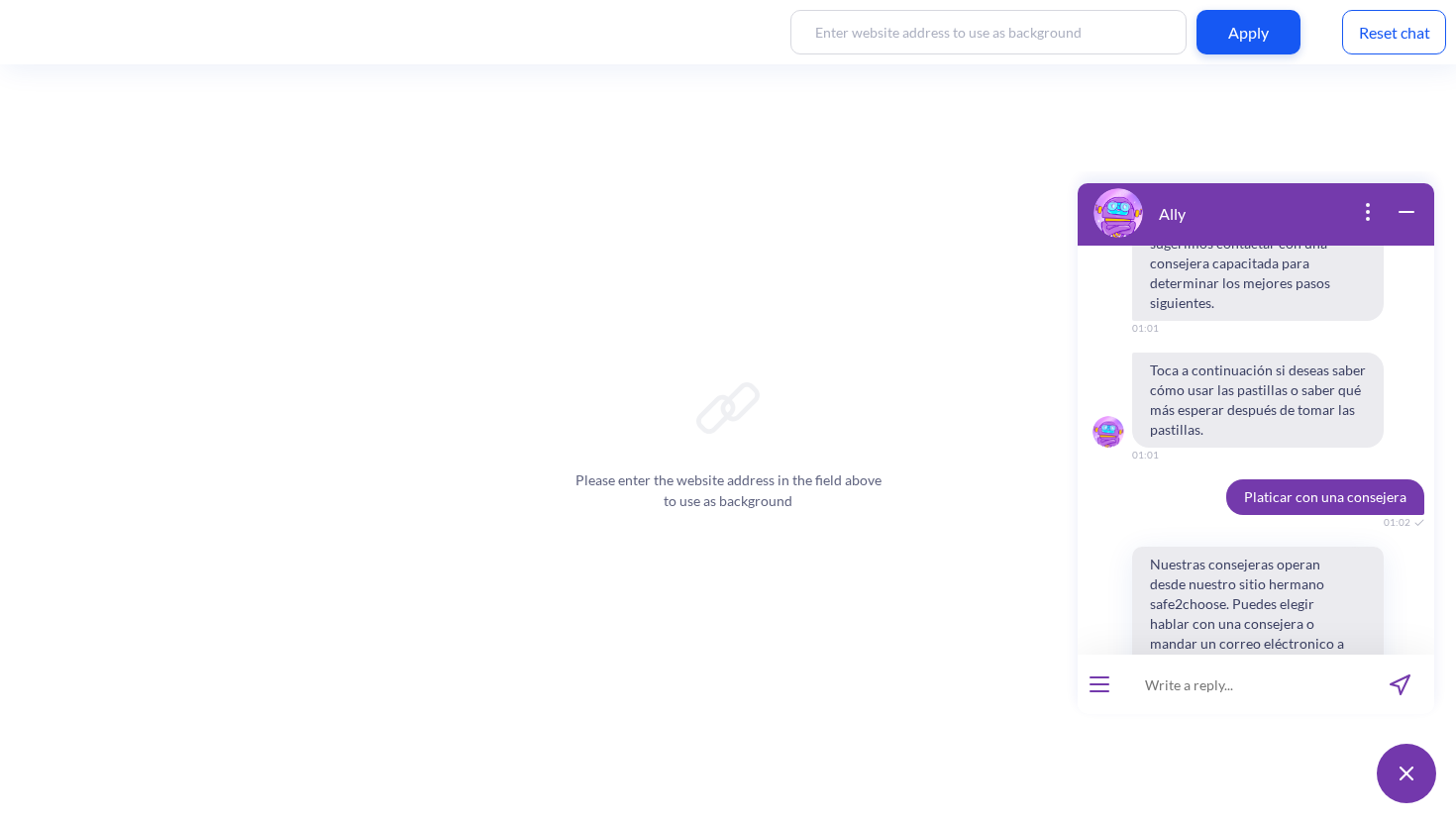 scroll, scrollTop: 4716, scrollLeft: 0, axis: vertical 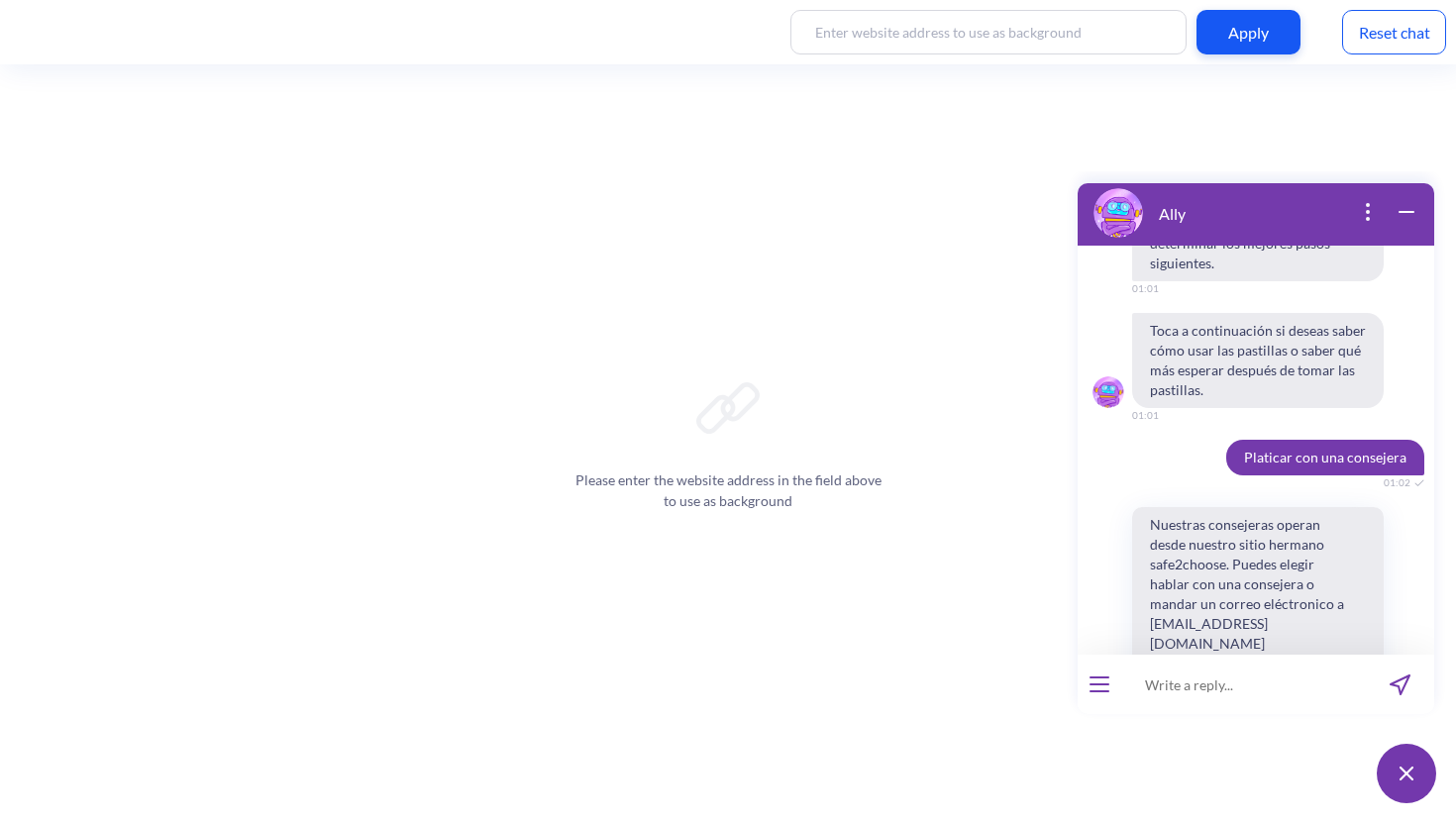 click on "Prefiero platicar con alguien" at bounding box center (1258, 679) 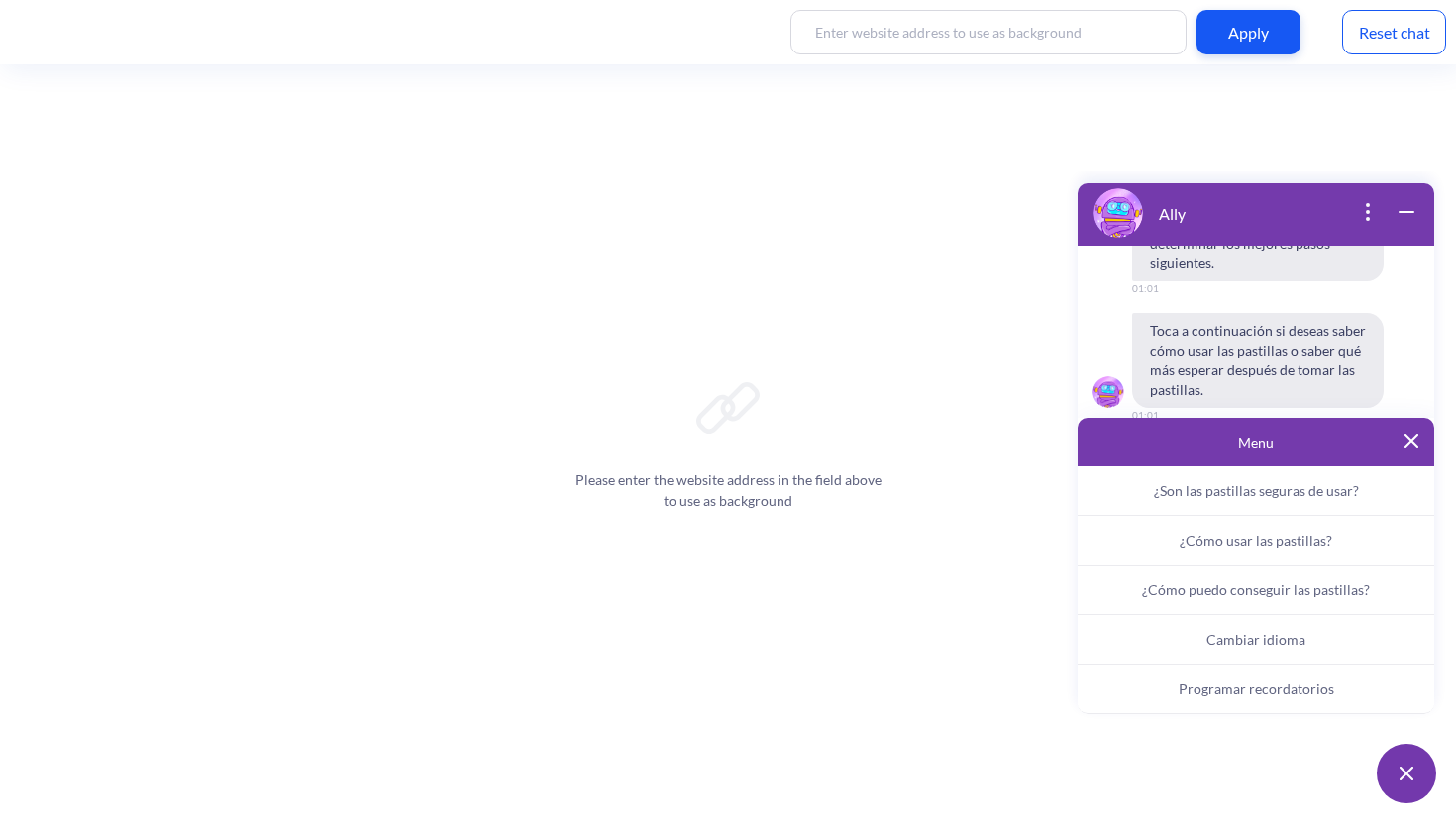 click on "¿Cómo puedo conseguir las pastillas?" at bounding box center [1256, 589] 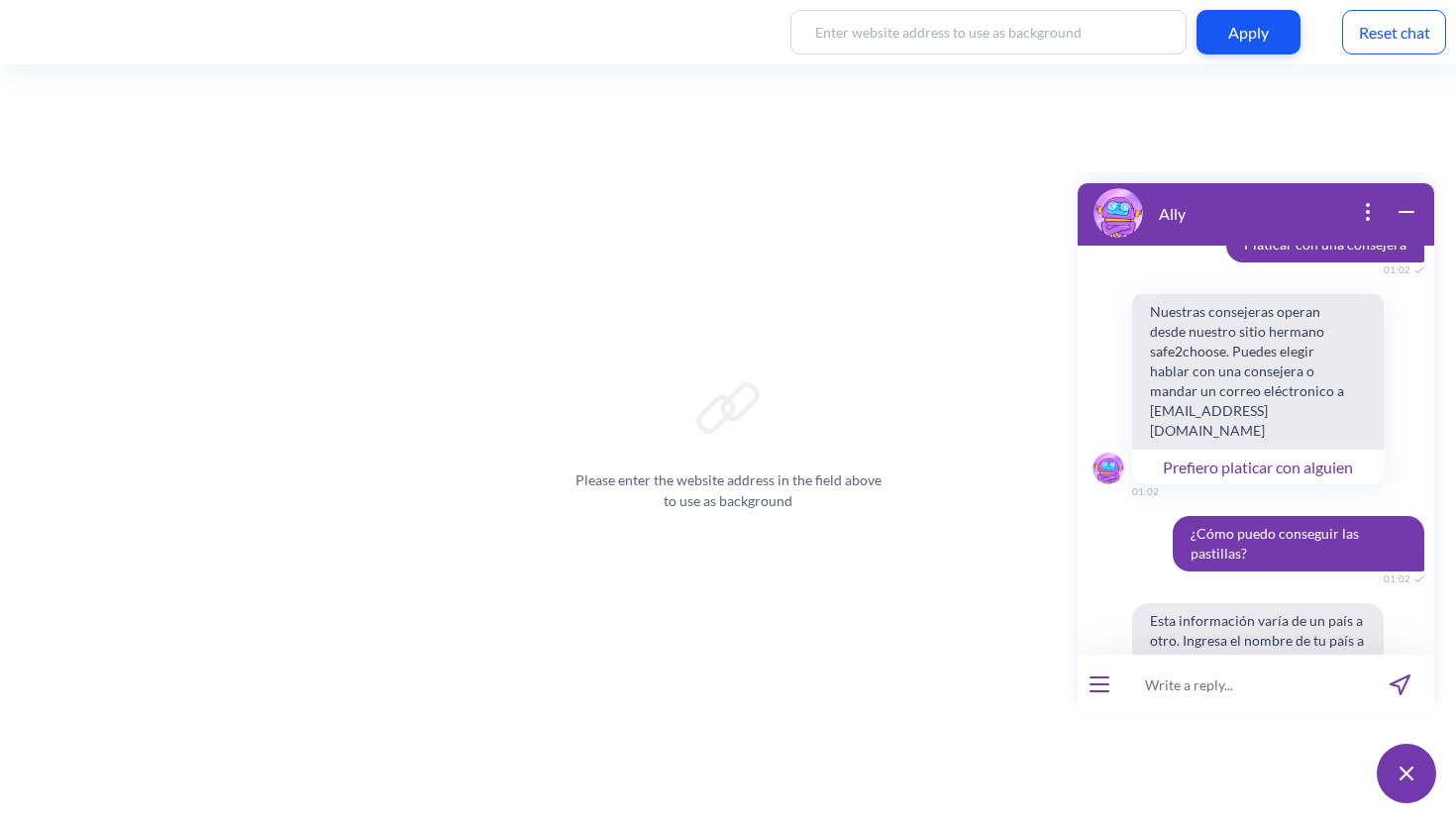 scroll, scrollTop: 4930, scrollLeft: 0, axis: vertical 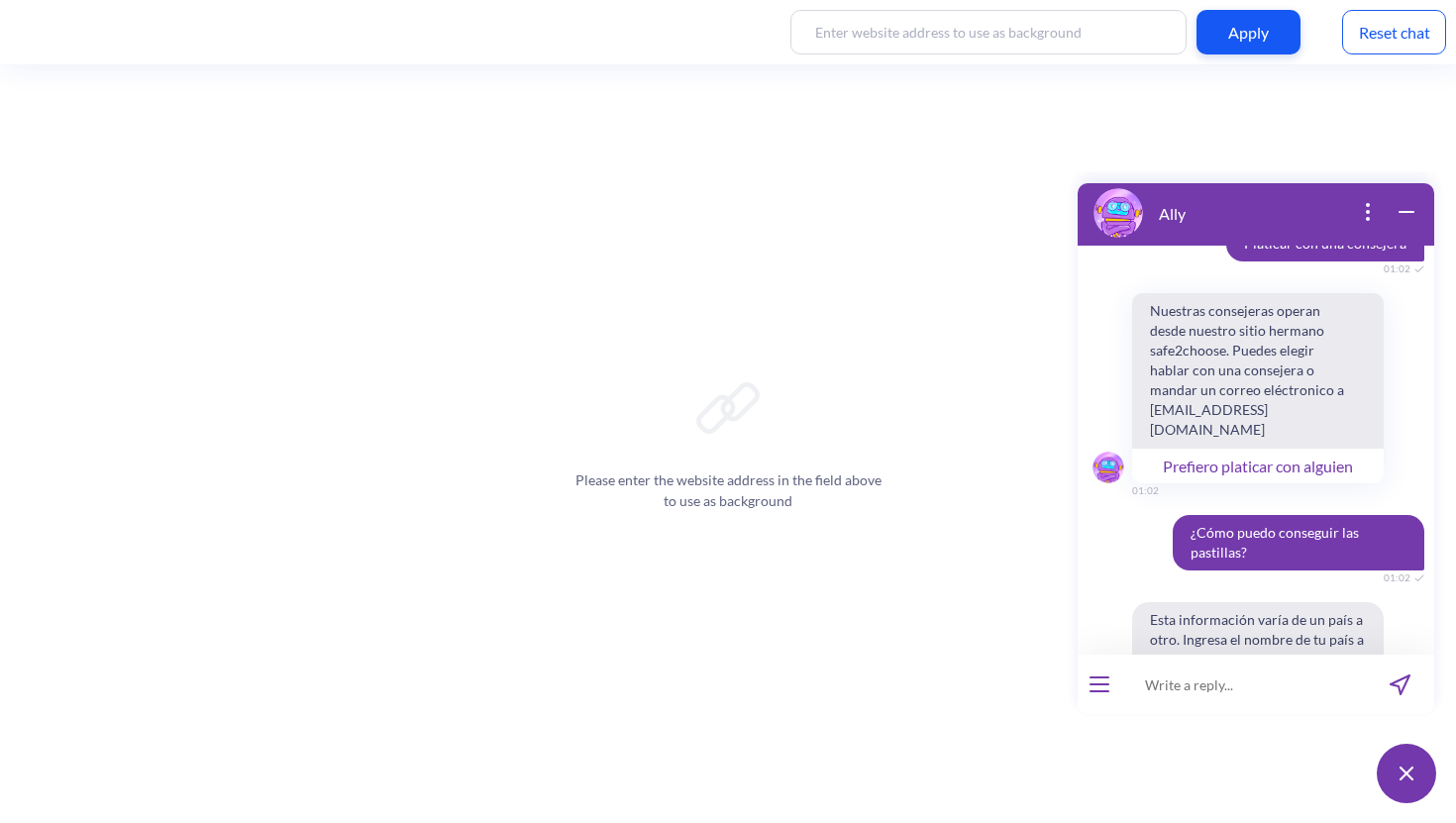 click at bounding box center (1243, 684) 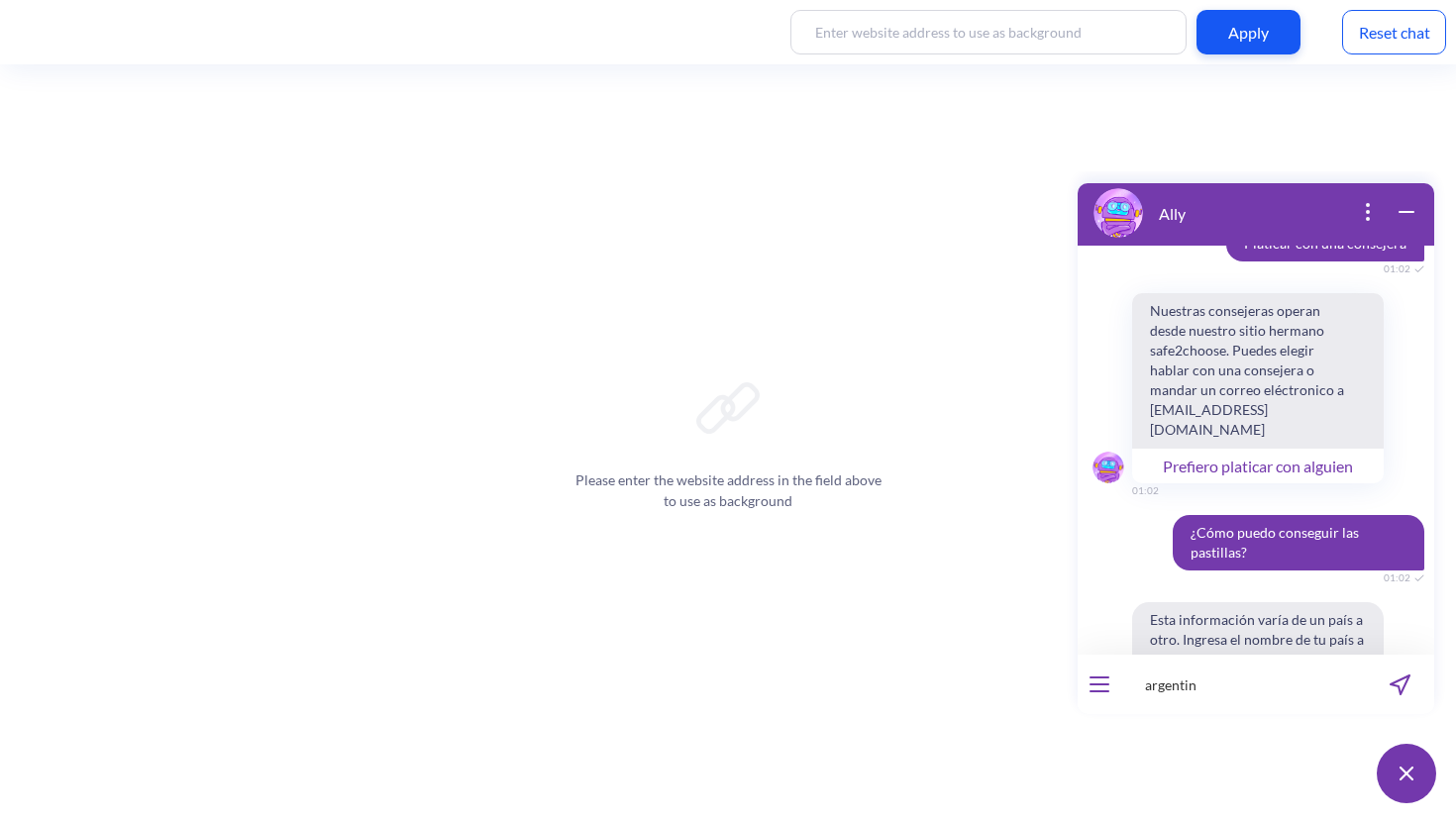 type on "[GEOGRAPHIC_DATA]" 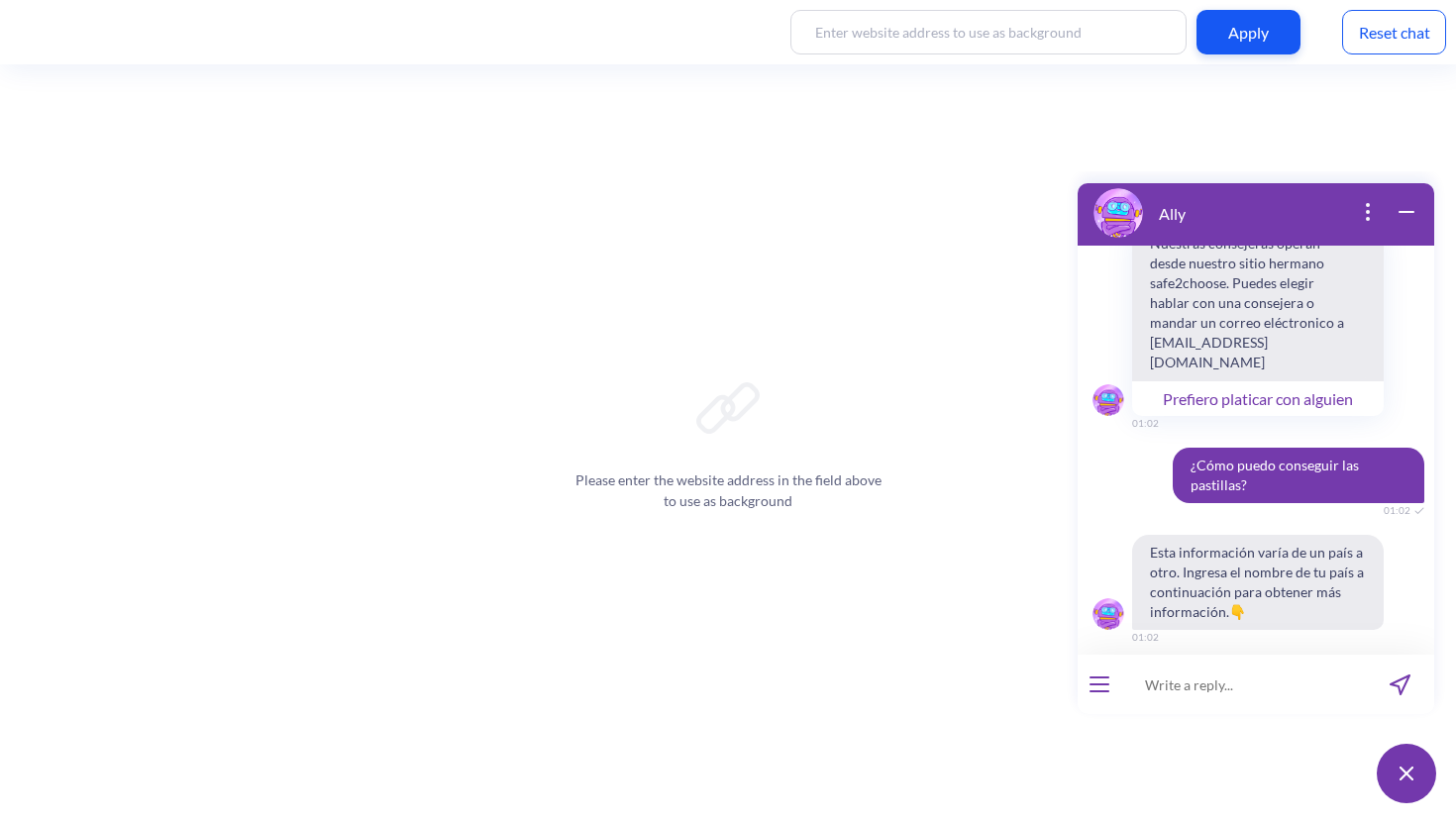 scroll, scrollTop: 5017, scrollLeft: 0, axis: vertical 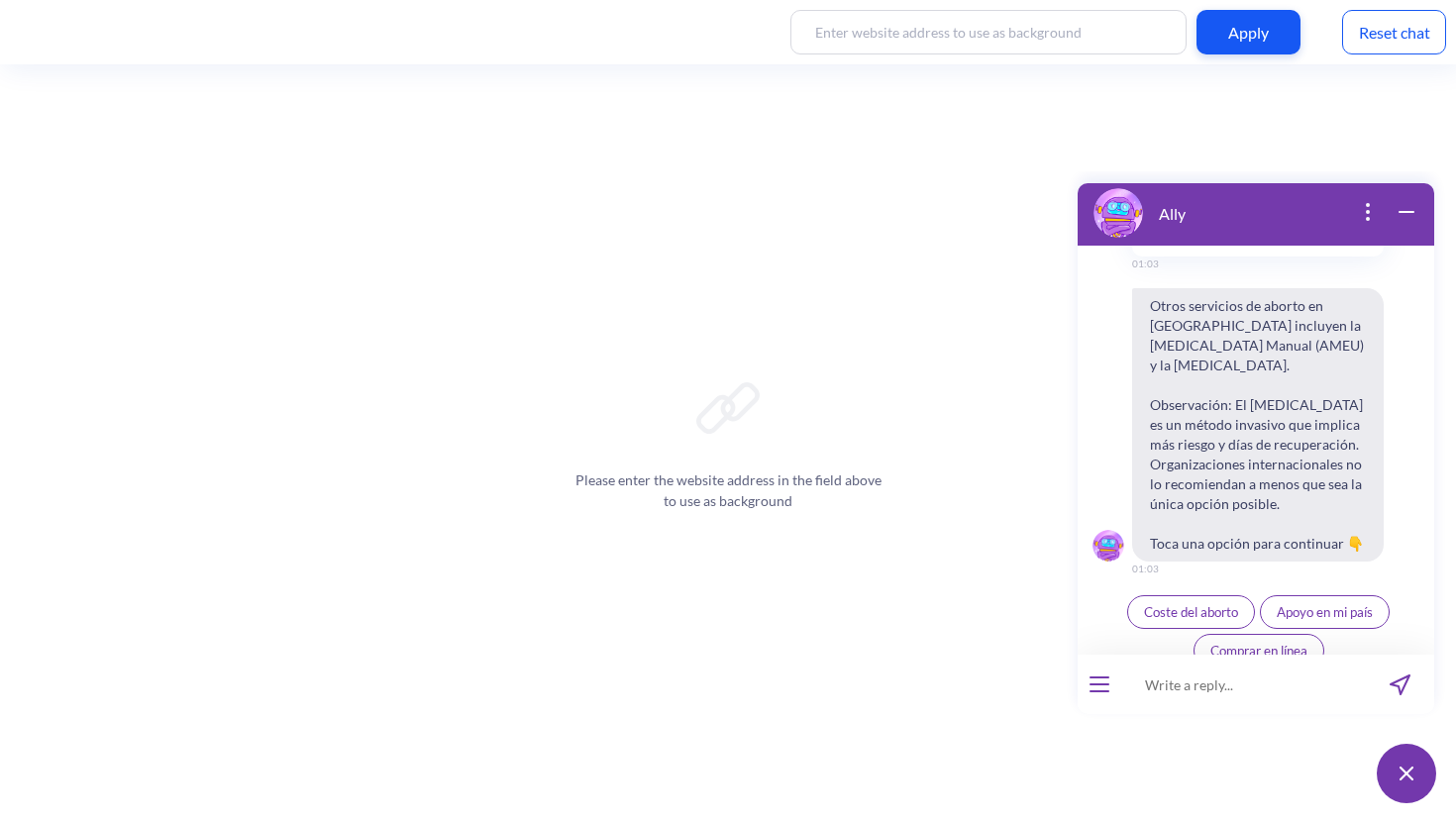 click at bounding box center [1243, 684] 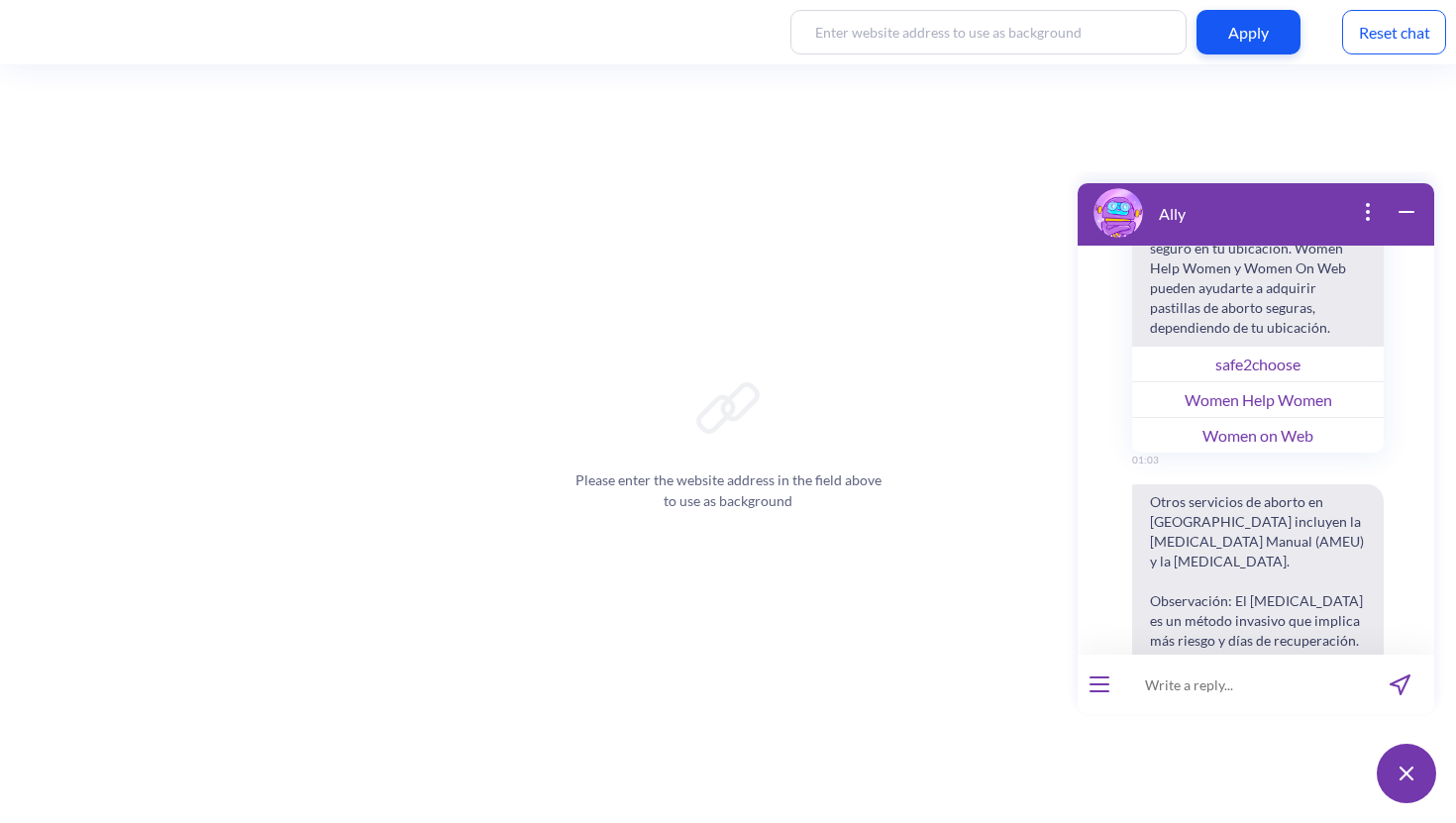 scroll, scrollTop: 5964, scrollLeft: 0, axis: vertical 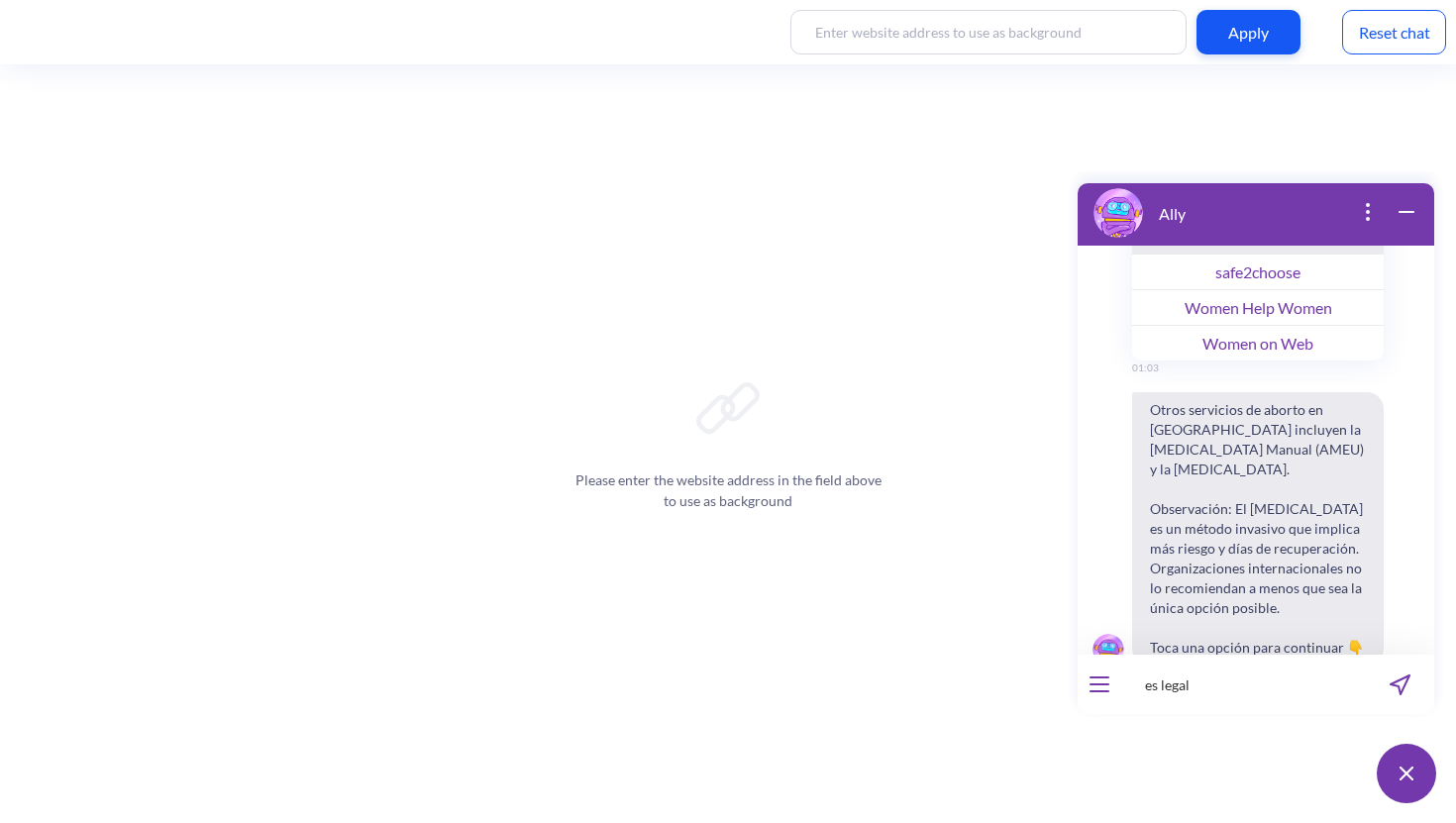 type on "es legal?" 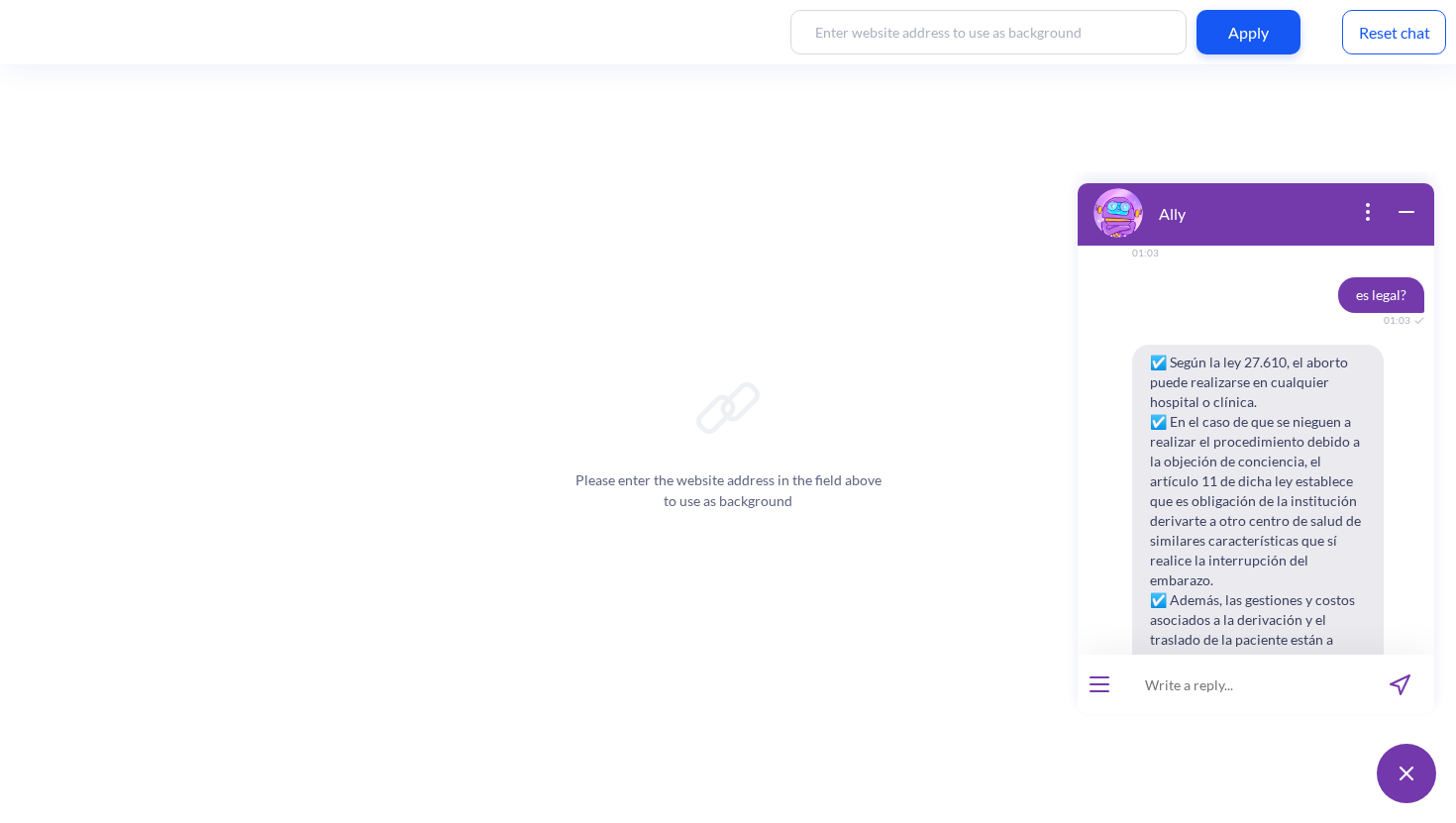 scroll, scrollTop: 6384, scrollLeft: 0, axis: vertical 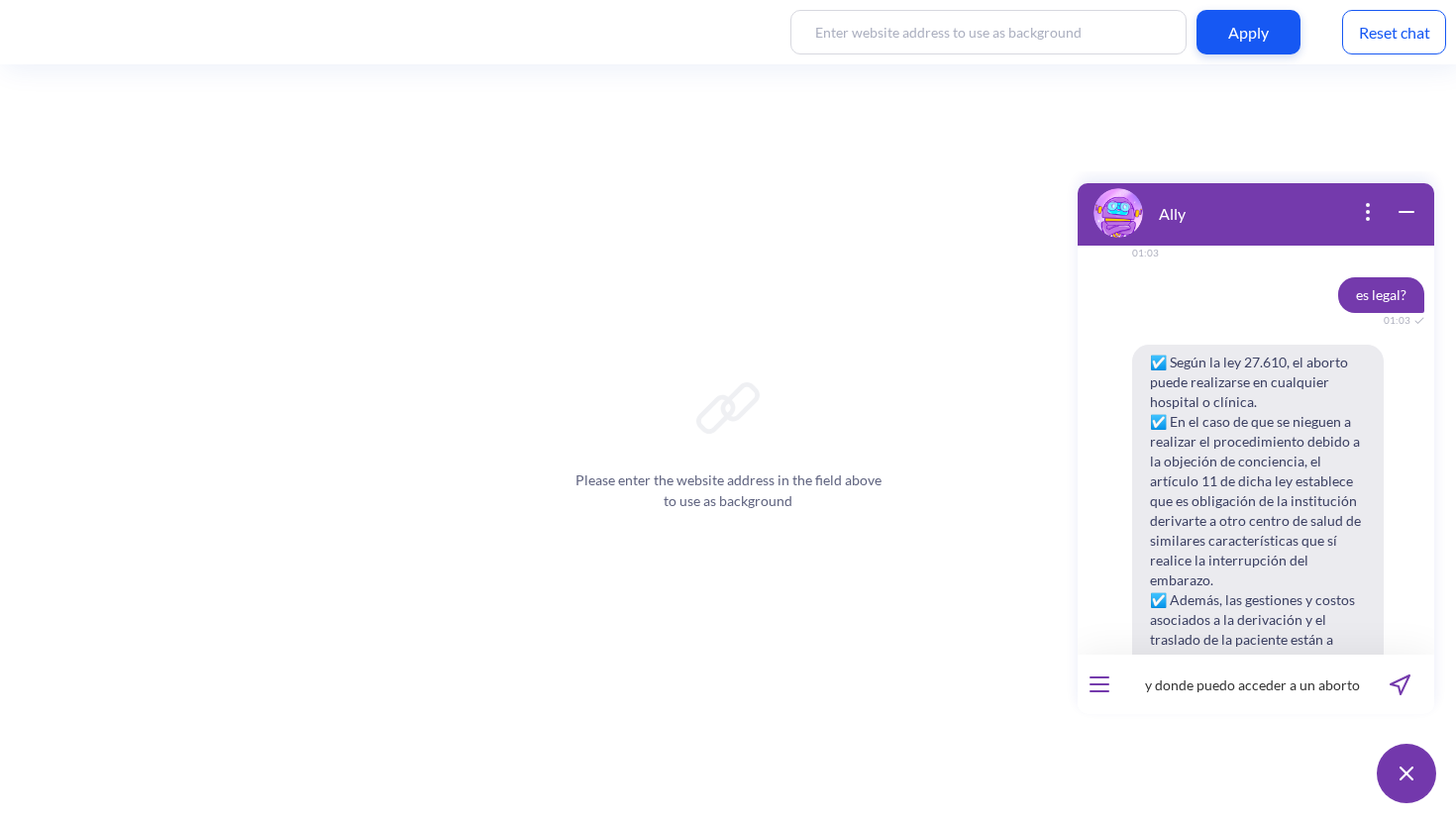 type on "y donde puedo acceder a un aborto?" 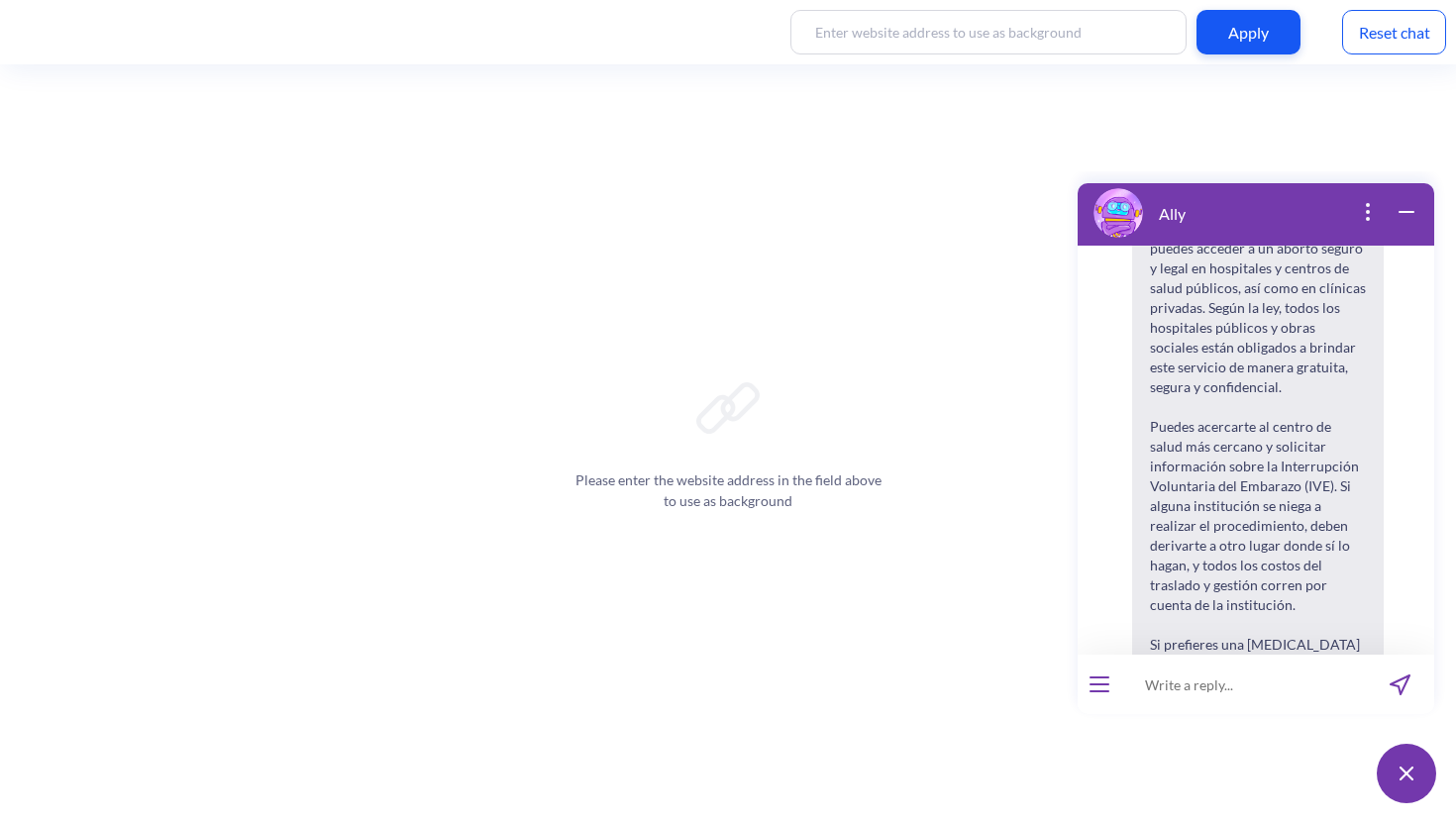 scroll, scrollTop: 6967, scrollLeft: 0, axis: vertical 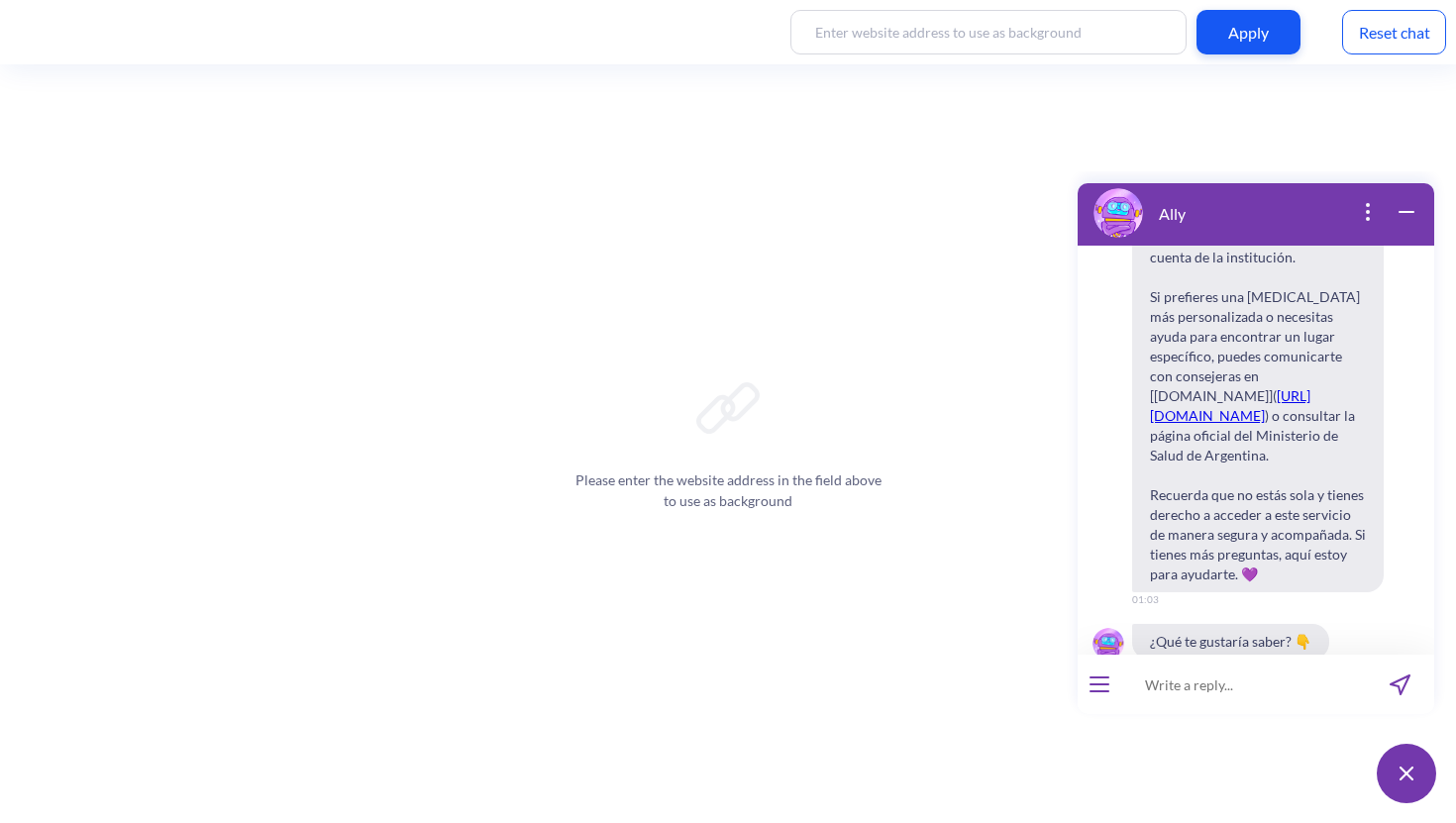 click at bounding box center [1243, 684] 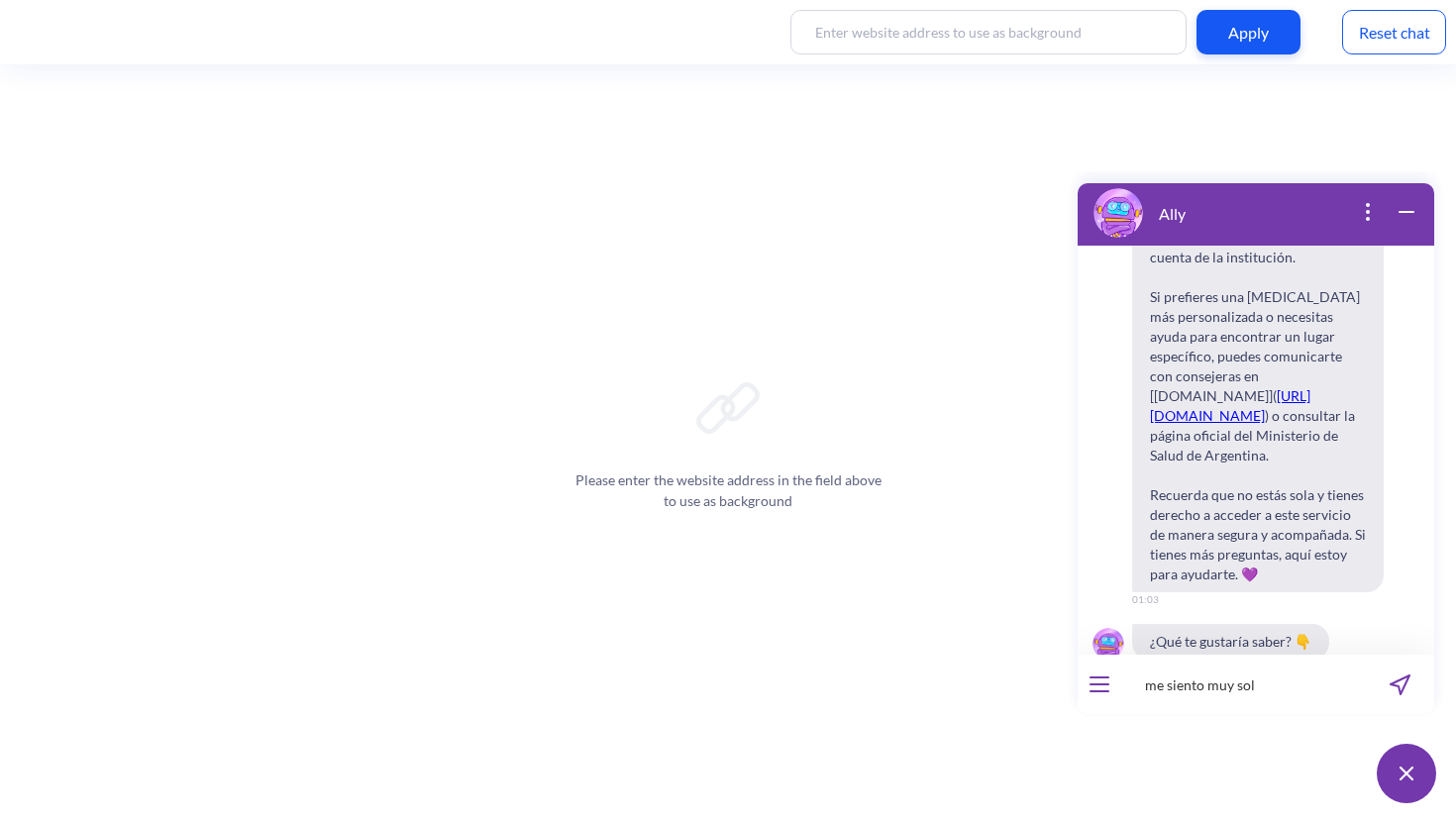 type on "me siento muy sola" 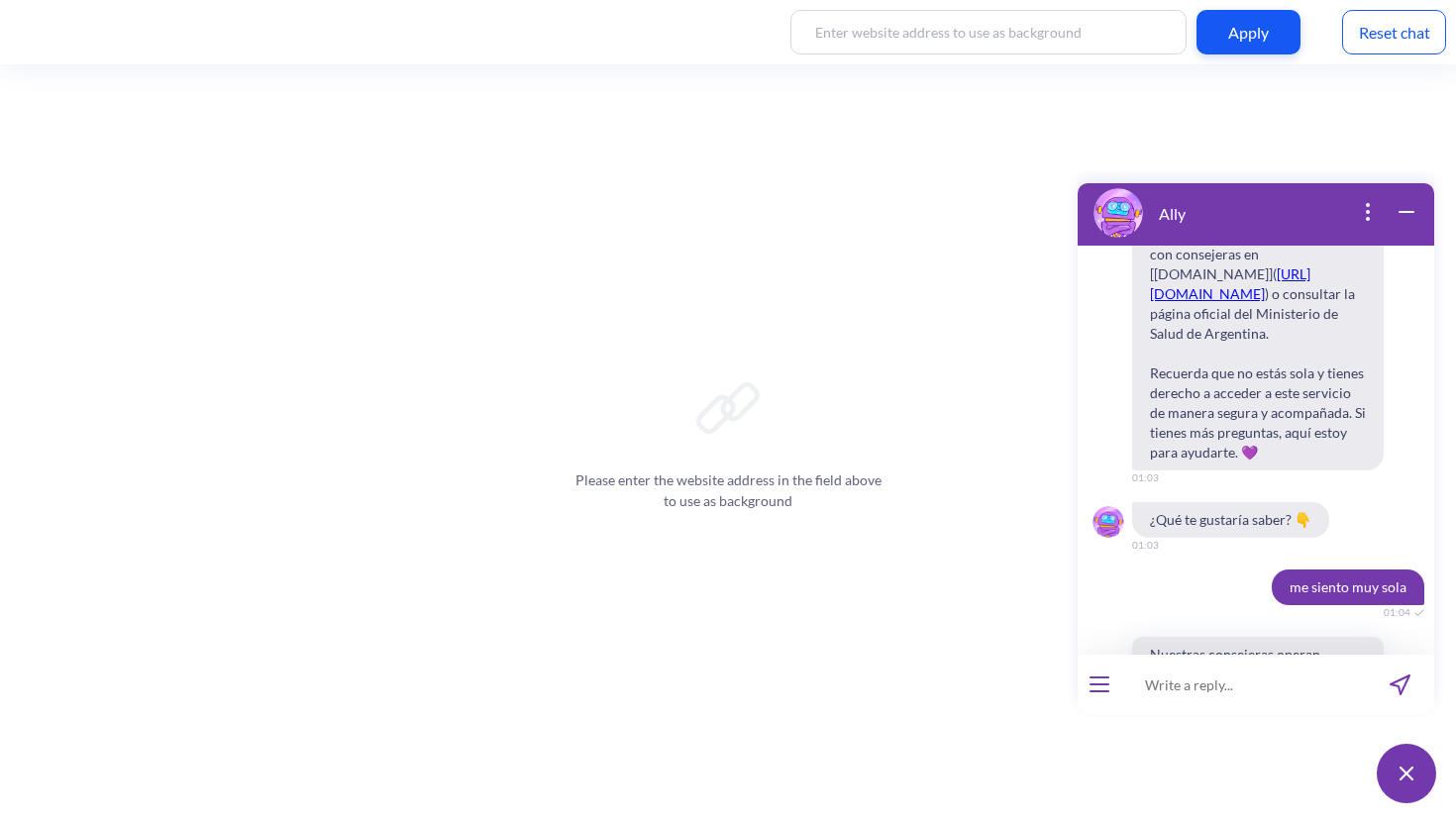 scroll, scrollTop: 7491, scrollLeft: 0, axis: vertical 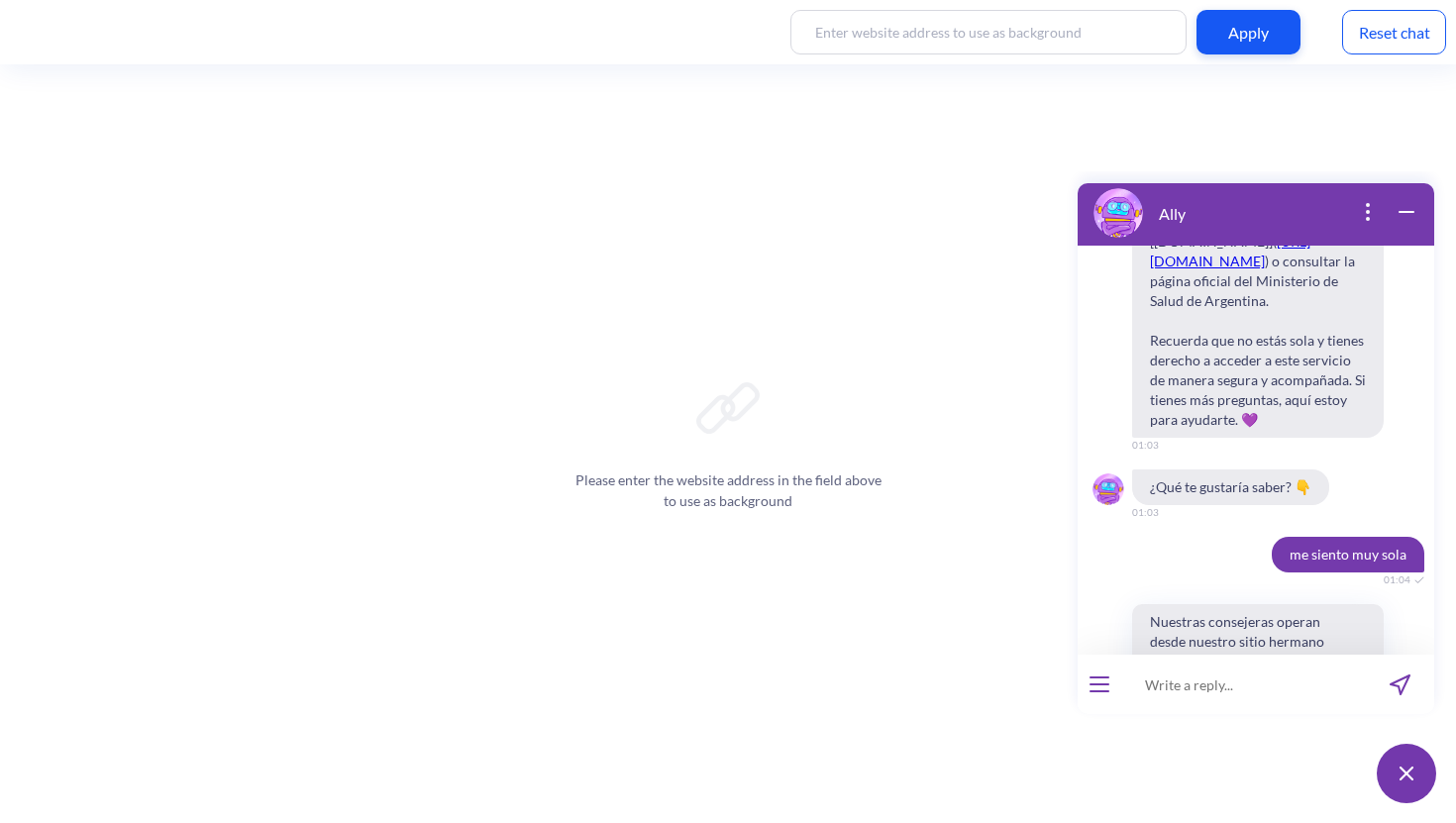 click at bounding box center [1243, 684] 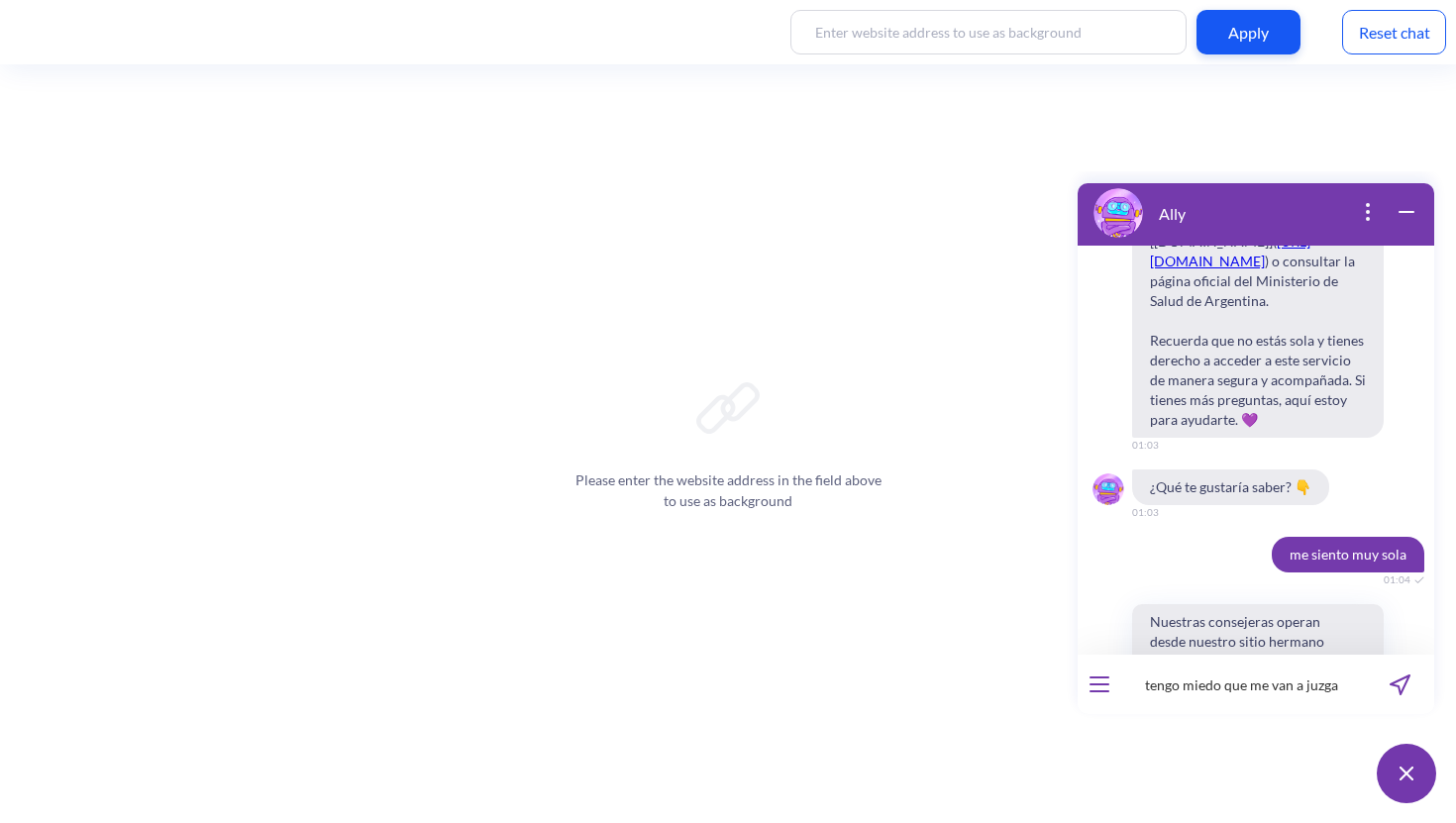 type on "tengo miedo que me van a juzgar" 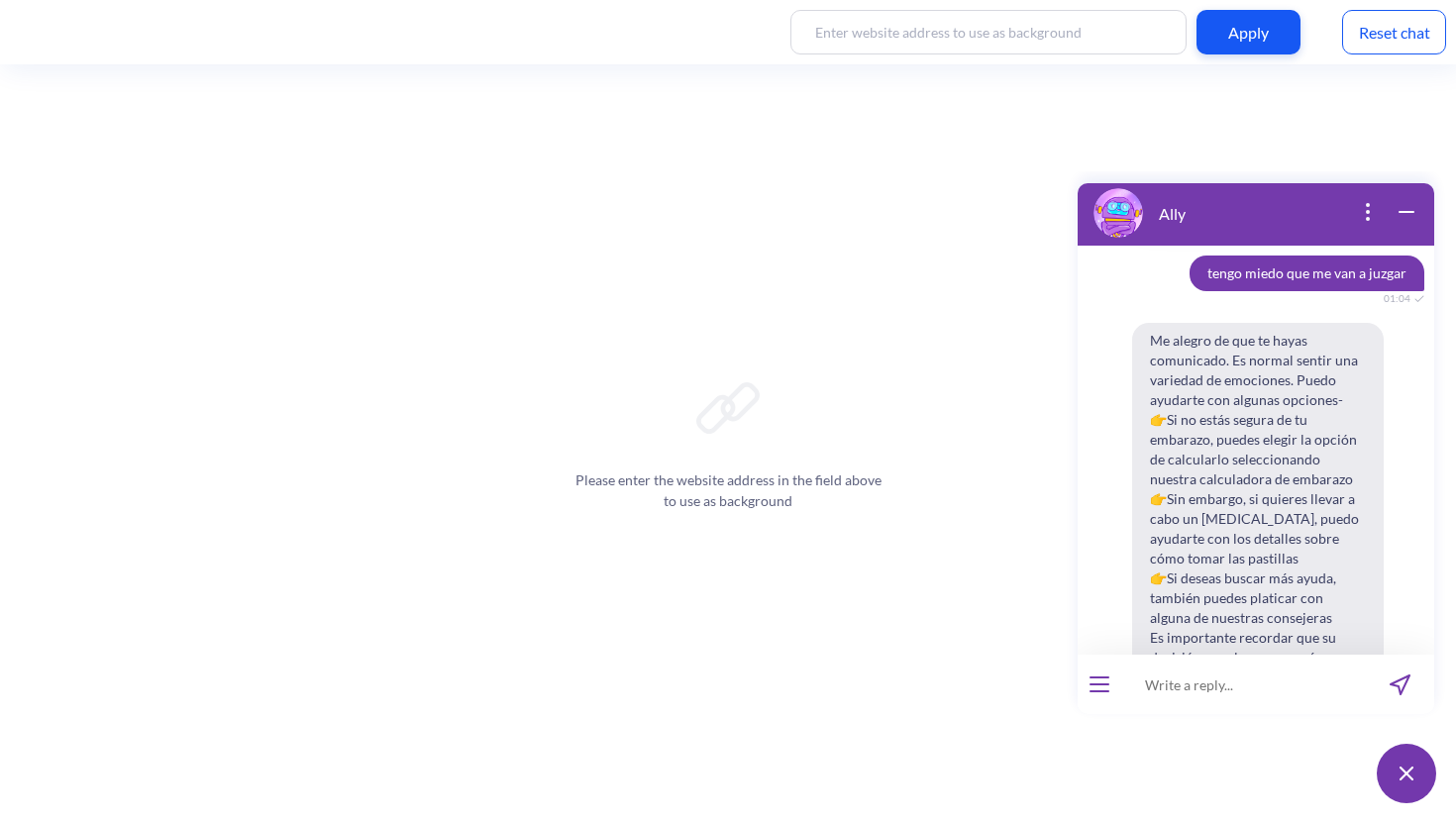 scroll, scrollTop: 8098, scrollLeft: 0, axis: vertical 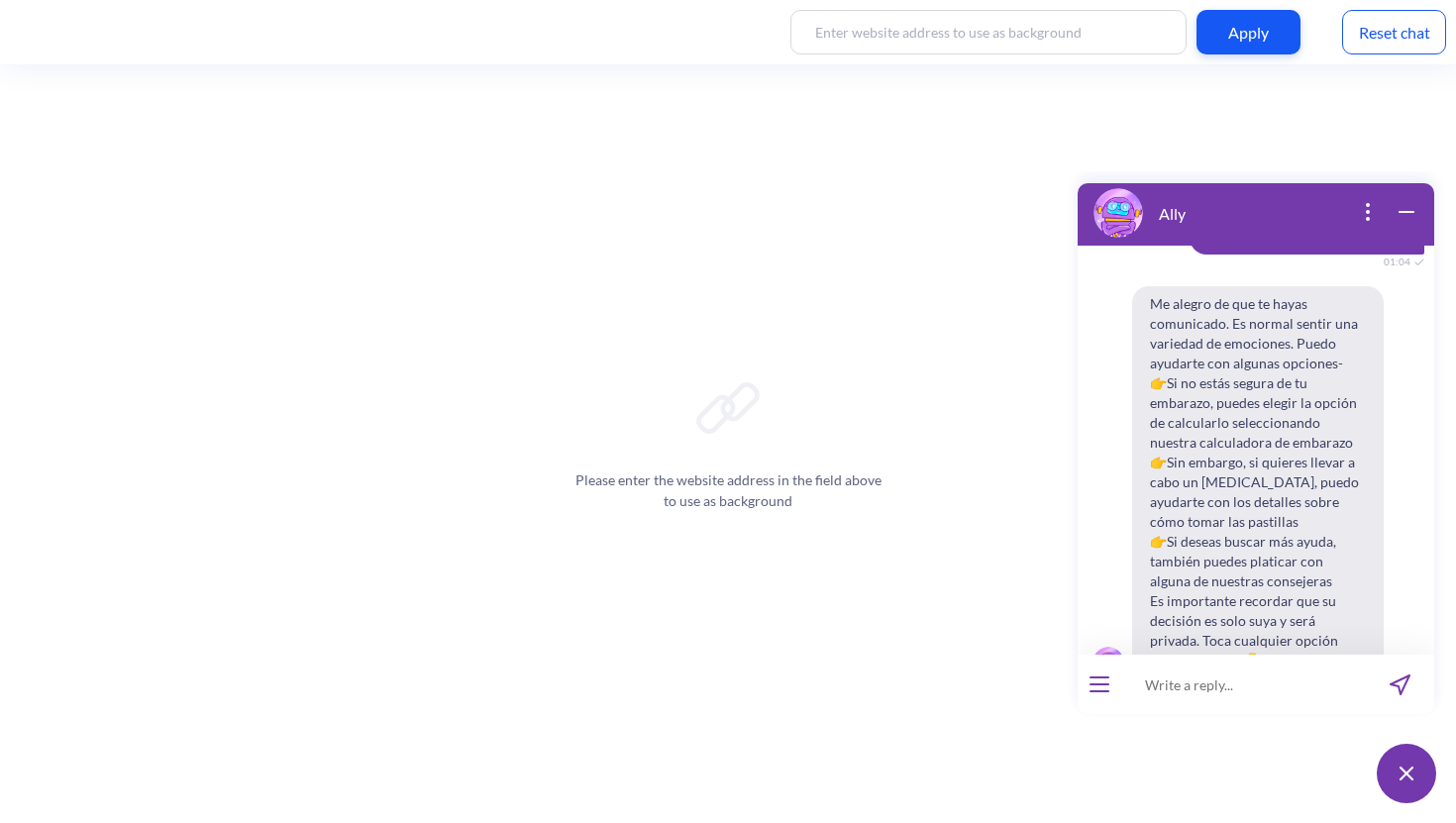 click at bounding box center (1243, 684) 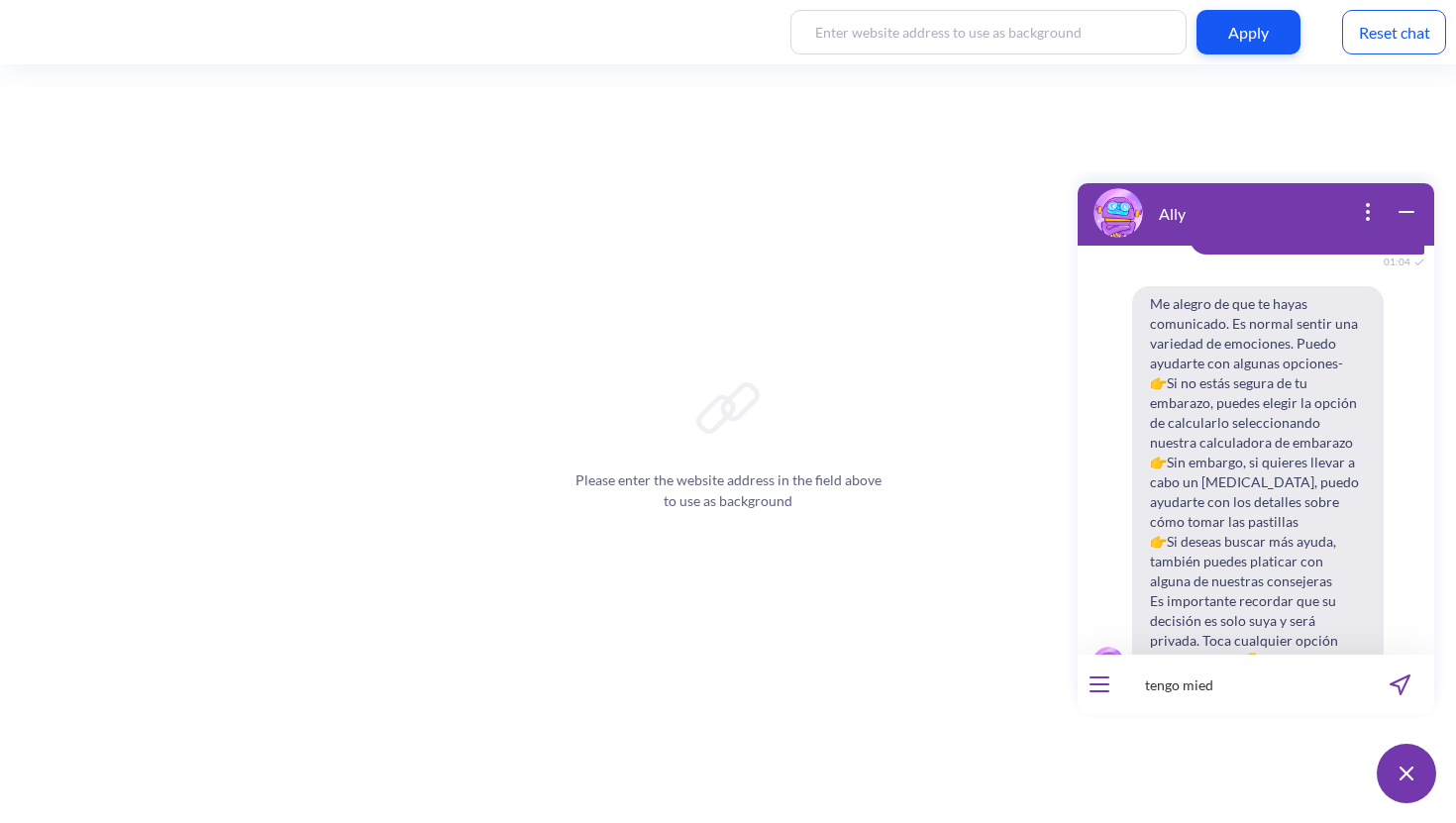 type on "tengo miedo" 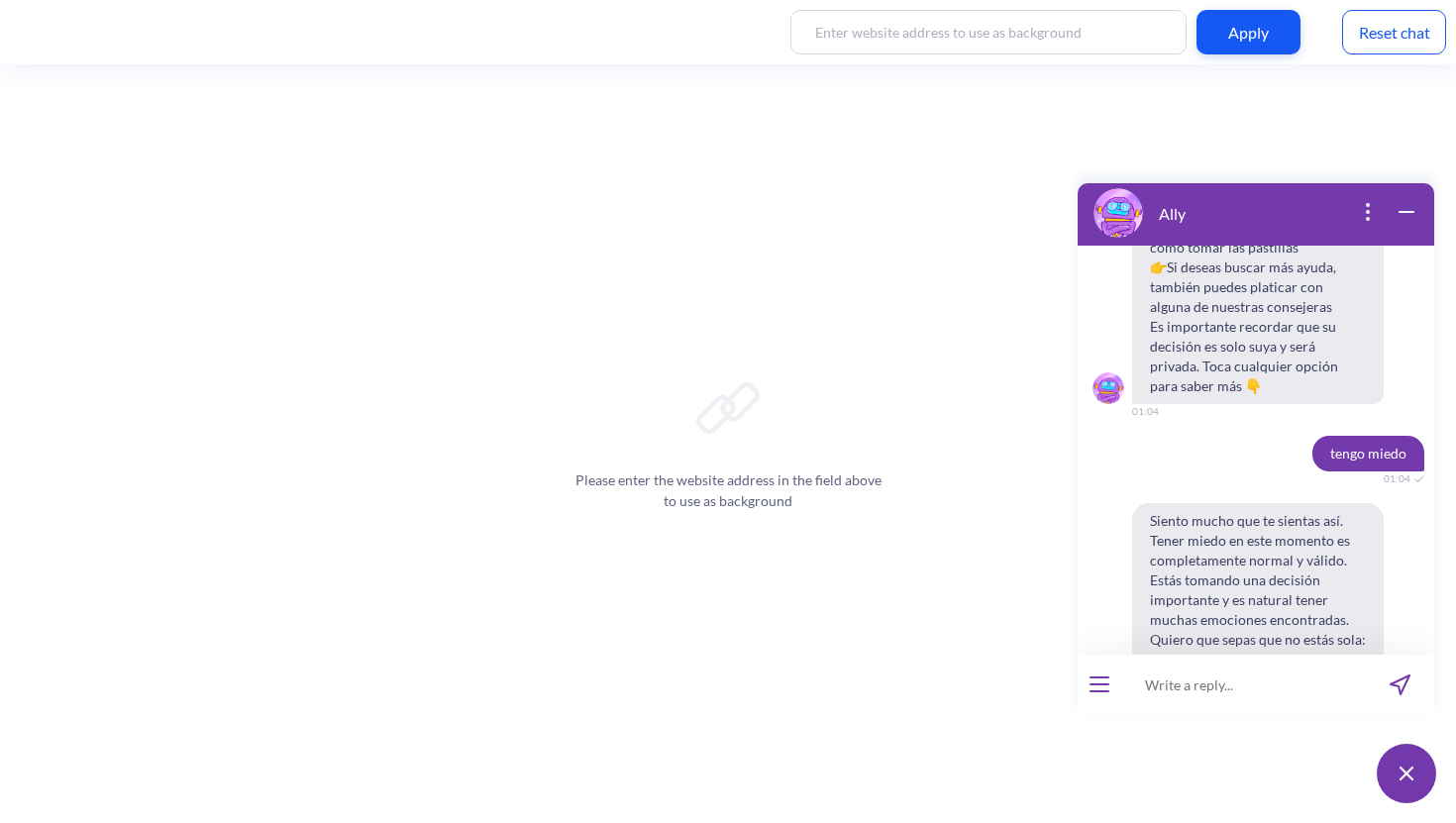 scroll, scrollTop: 8360, scrollLeft: 0, axis: vertical 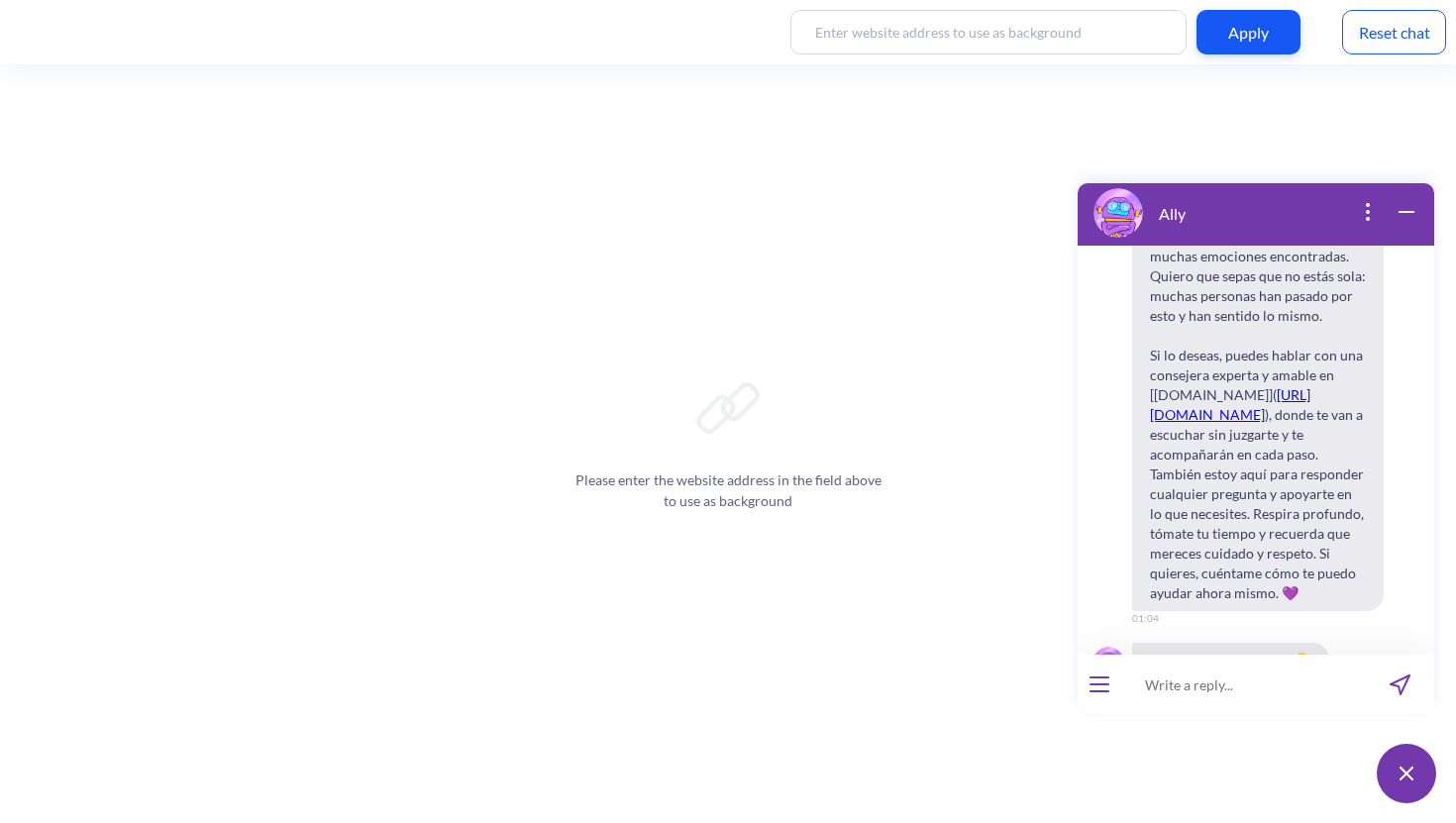click at bounding box center (1243, 684) 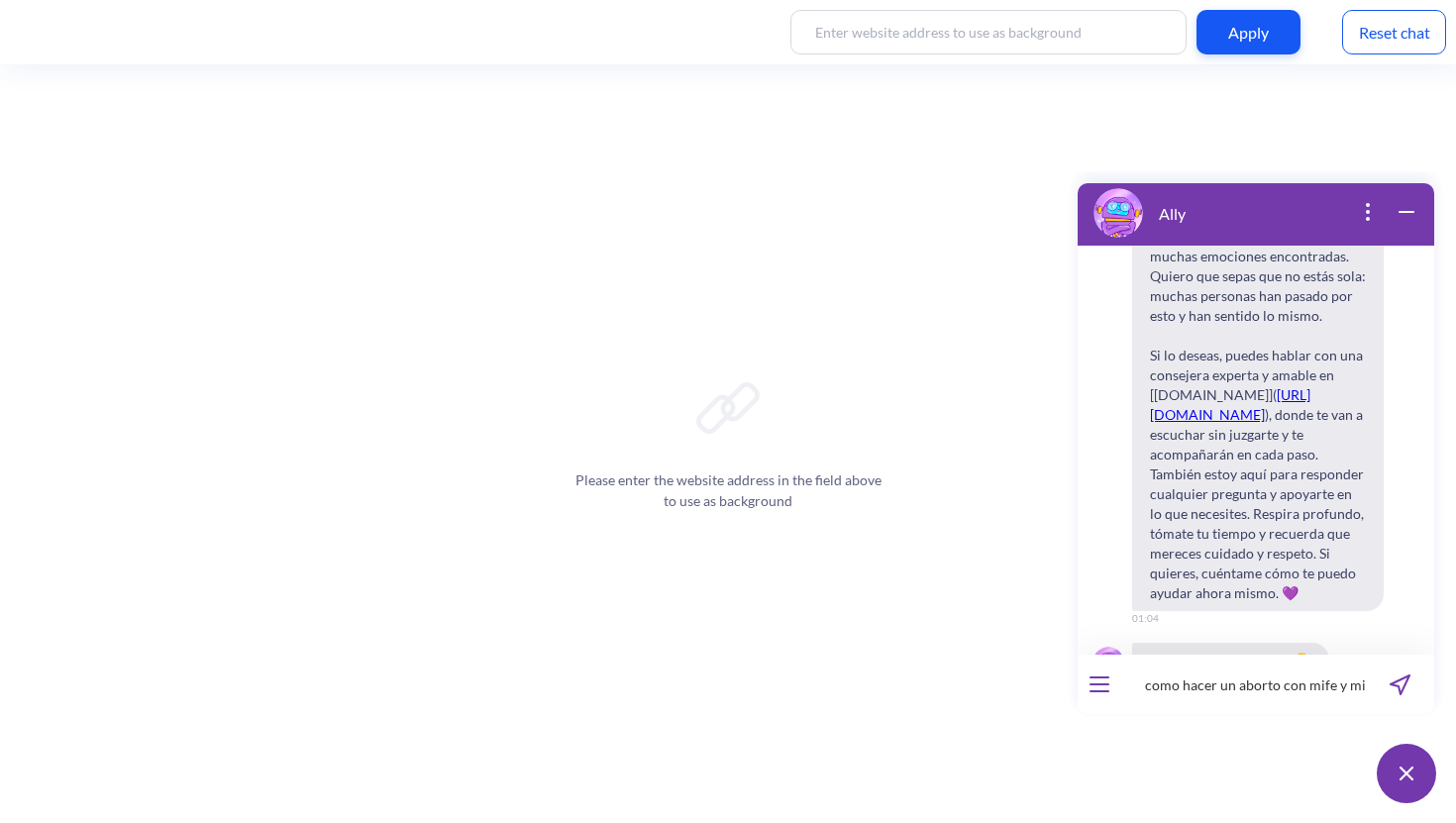 type on "como hacer un aborto con mife y miso" 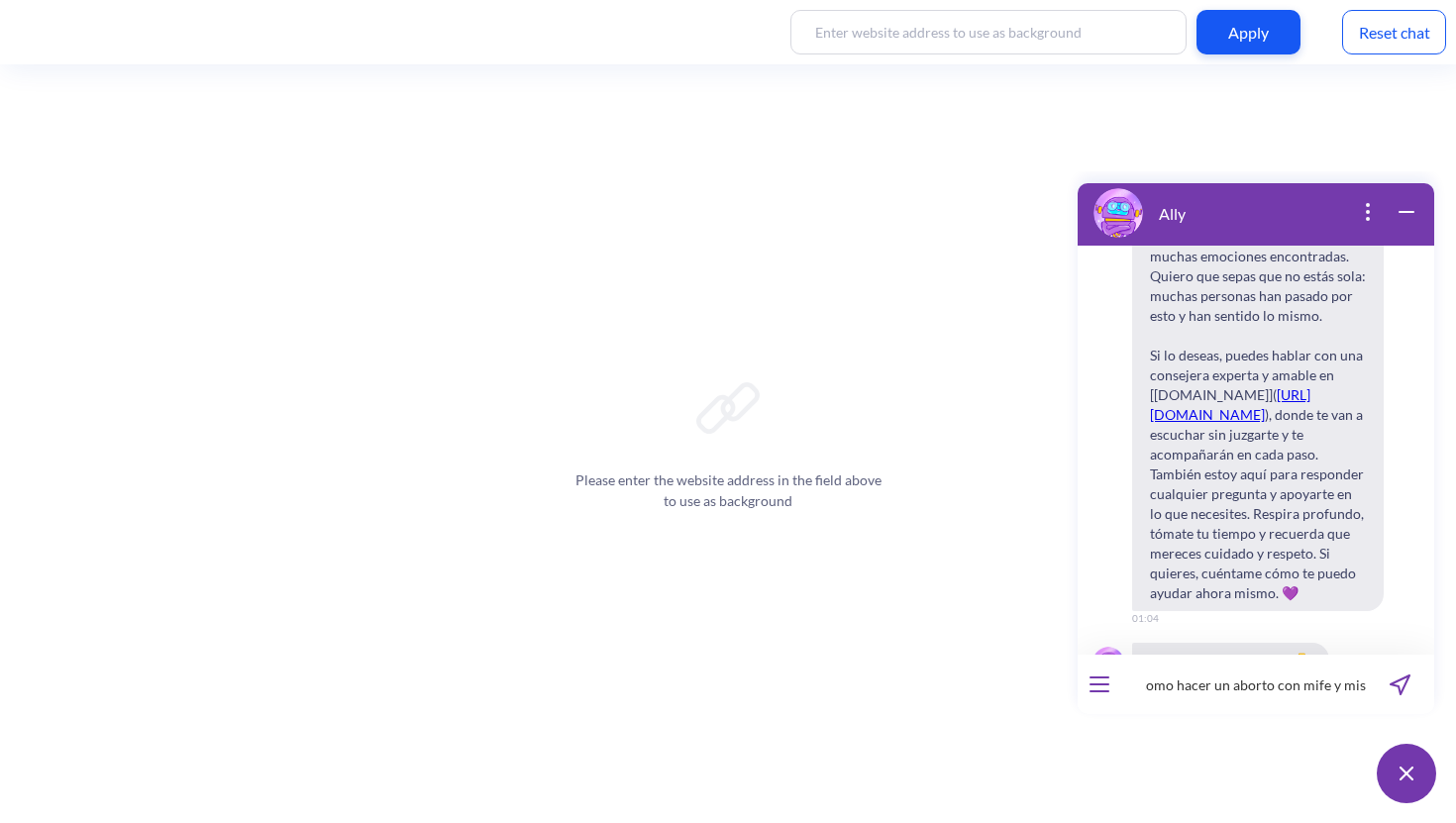 type 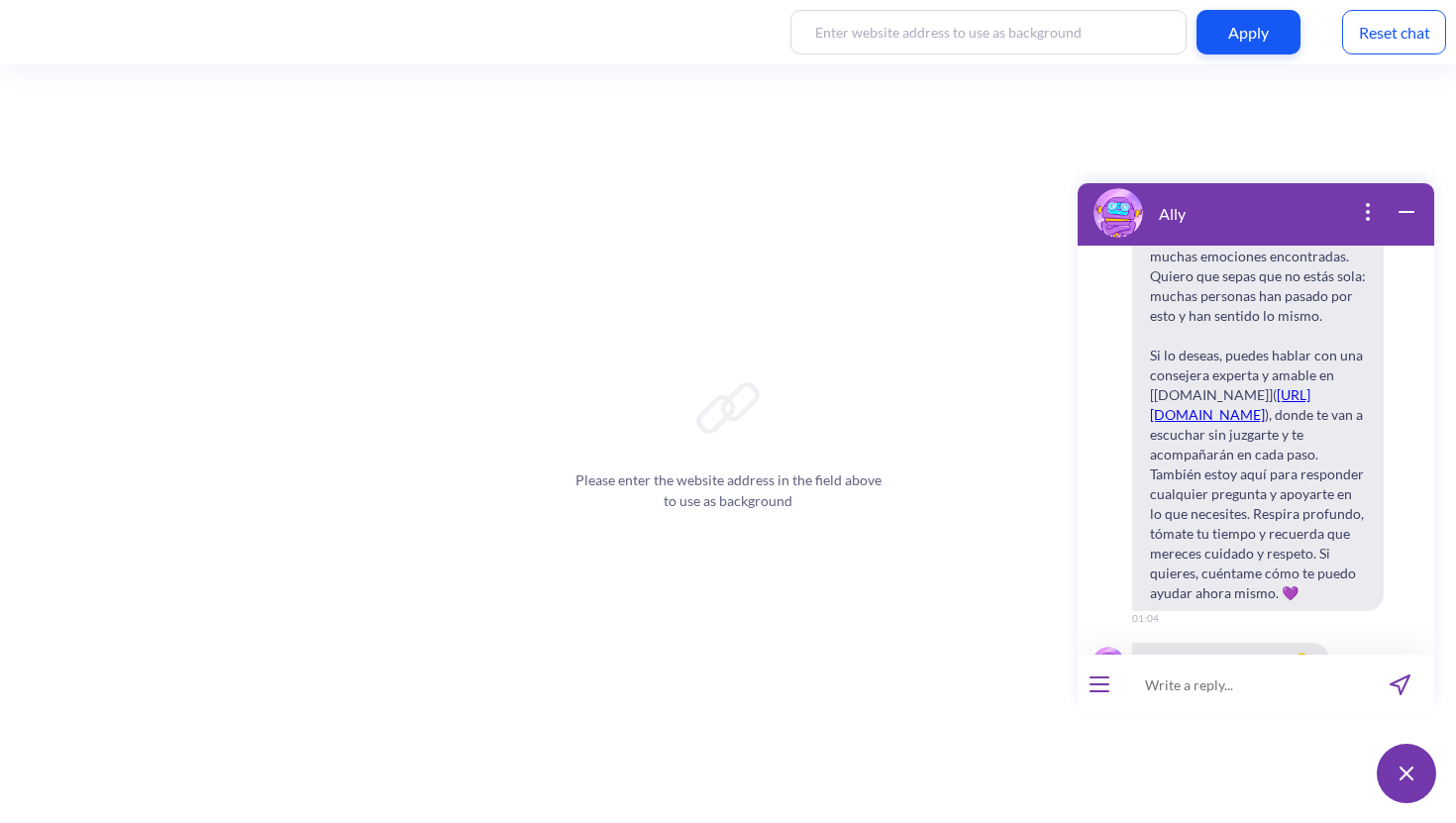 scroll, scrollTop: 0, scrollLeft: 0, axis: both 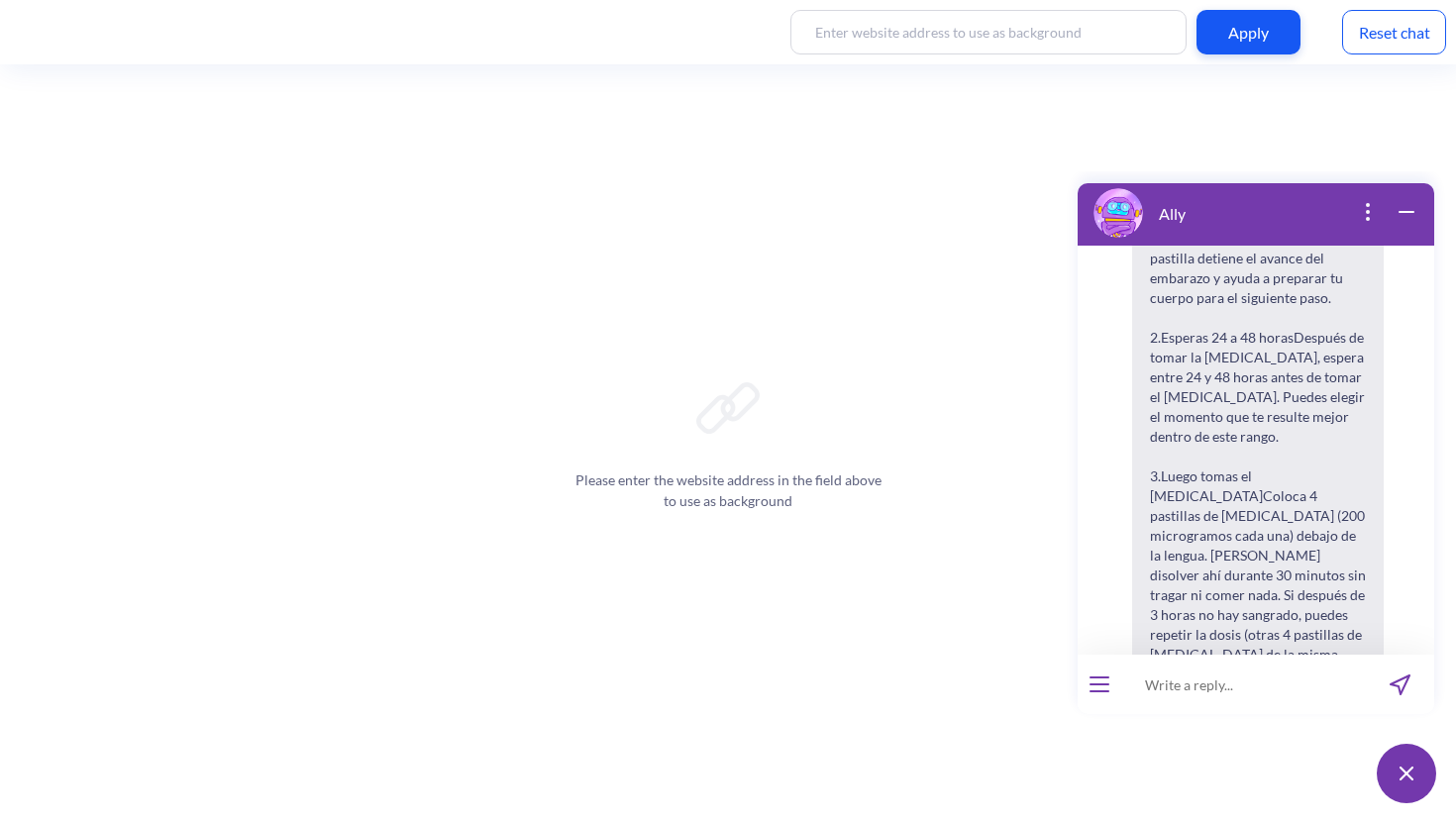 click 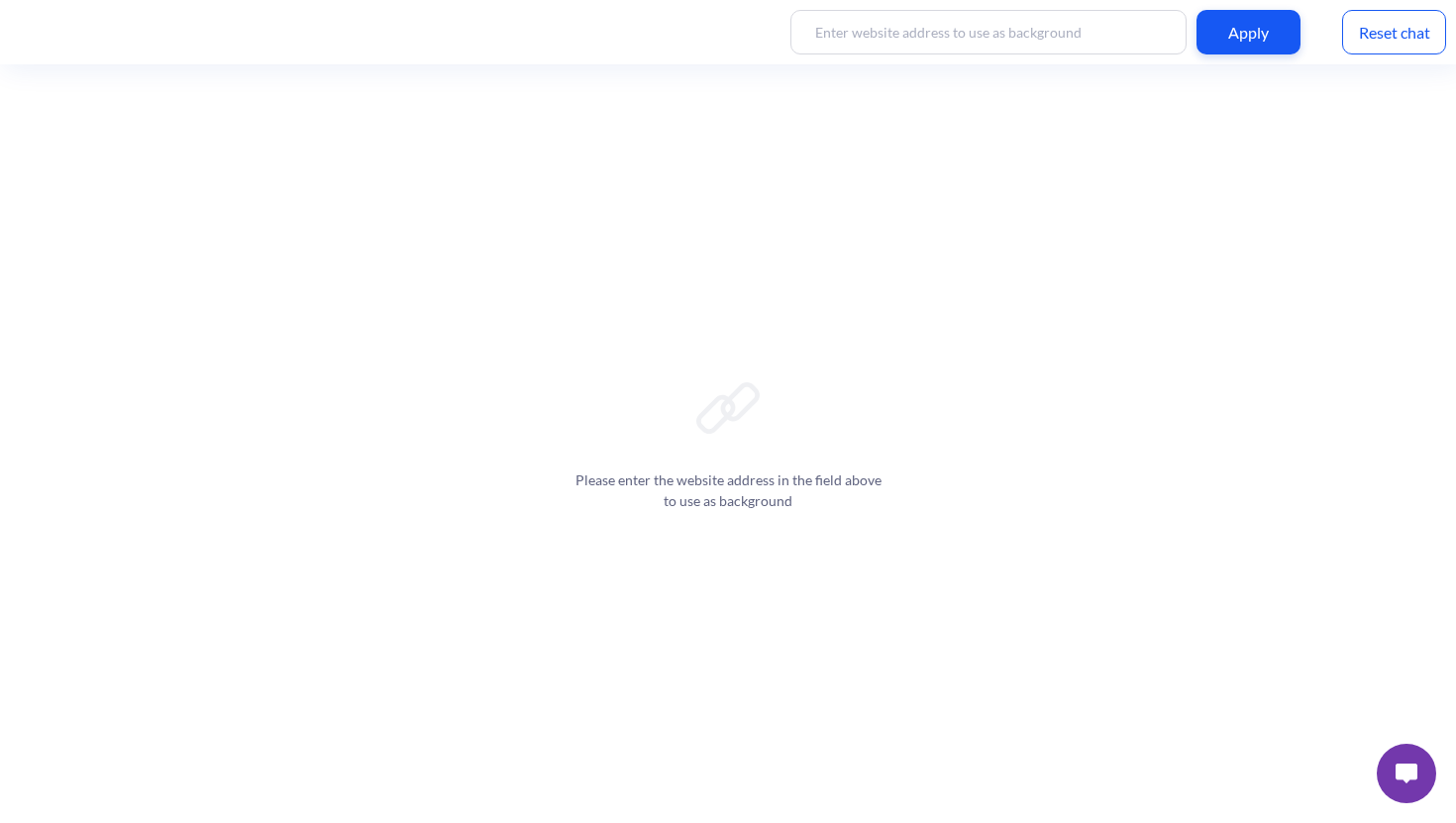 click at bounding box center (1406, 773) 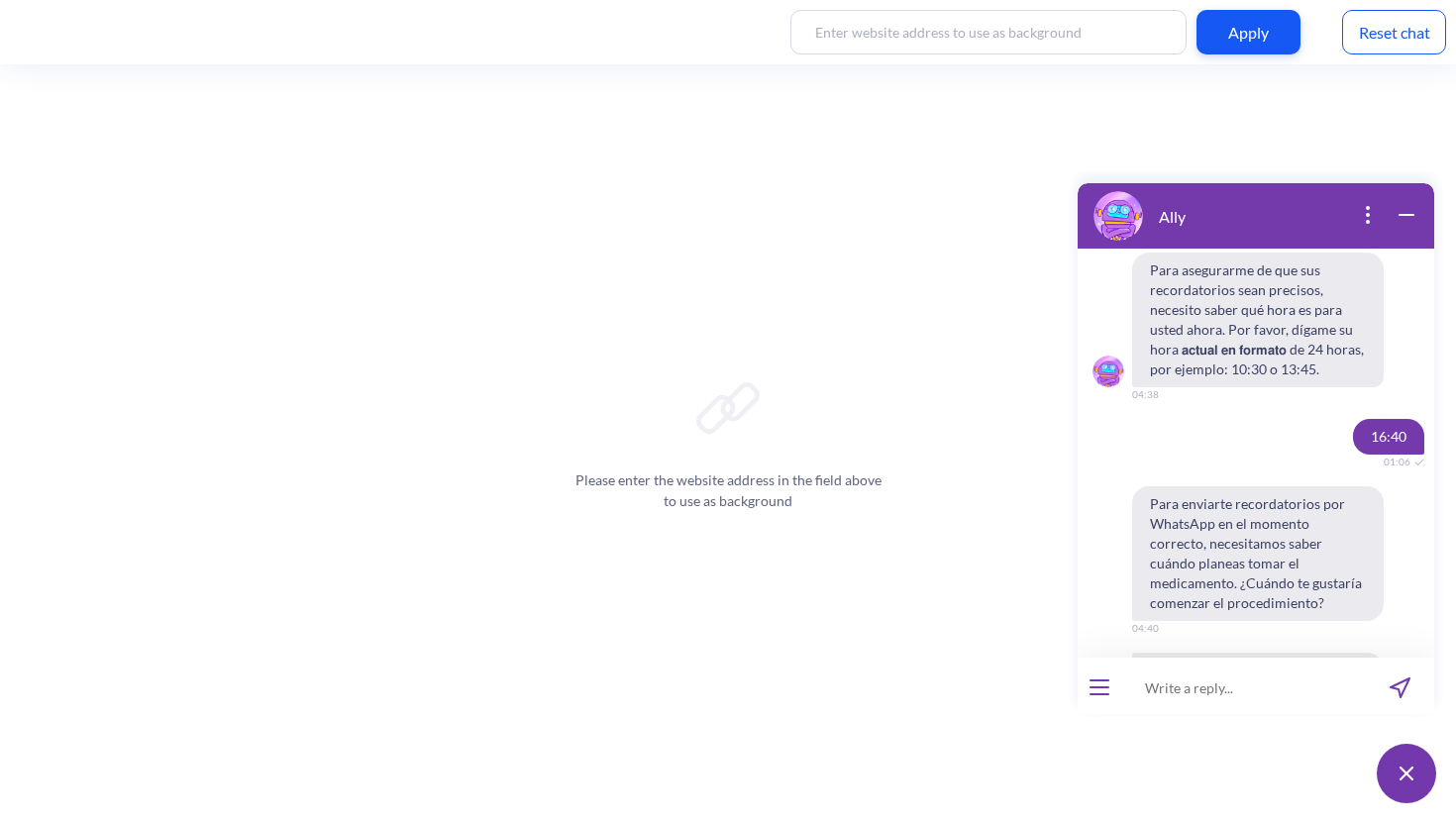 scroll, scrollTop: 1464, scrollLeft: 0, axis: vertical 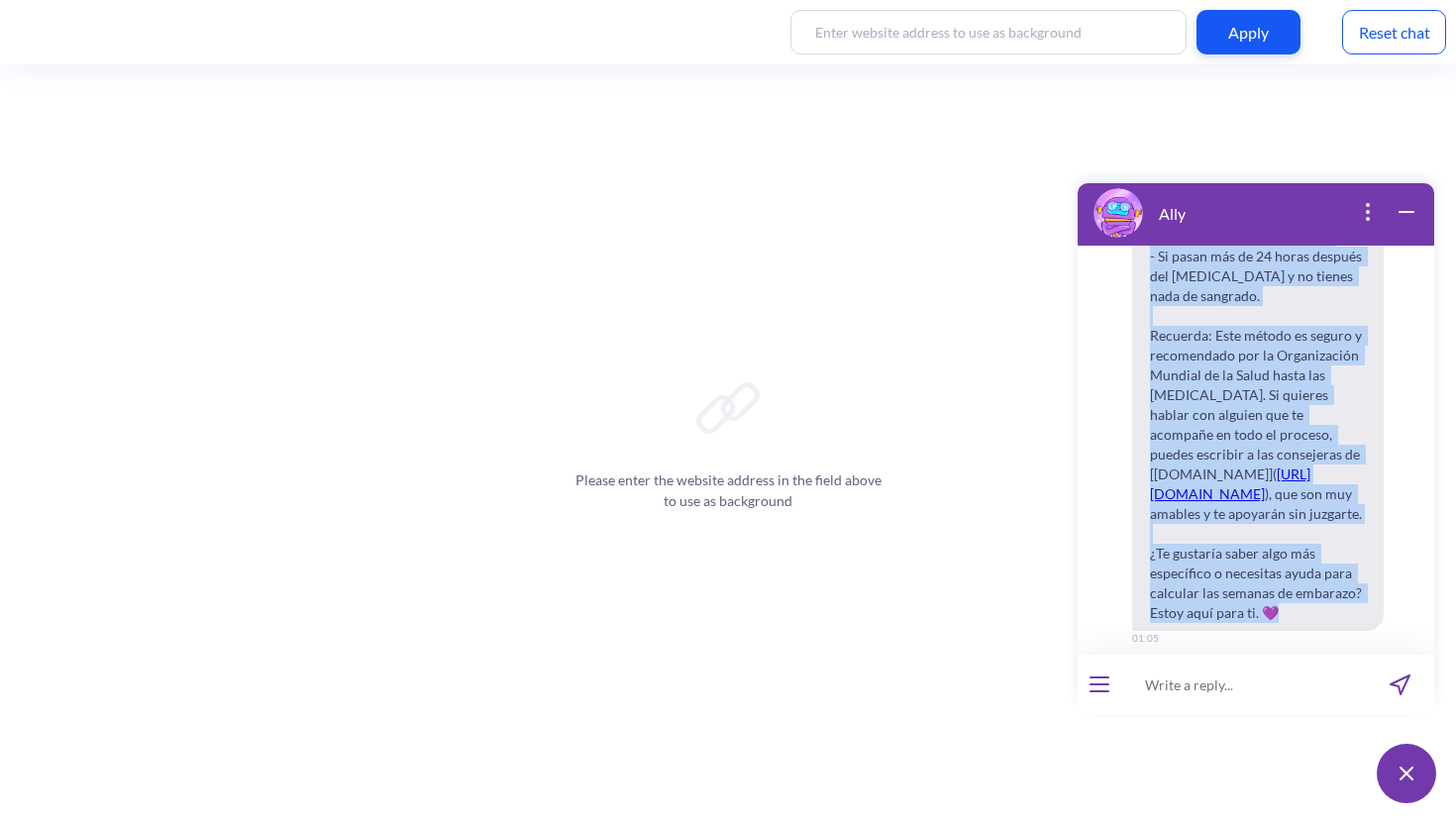 drag, startPoint x: 1150, startPoint y: 299, endPoint x: 1293, endPoint y: 457, distance: 213.10326 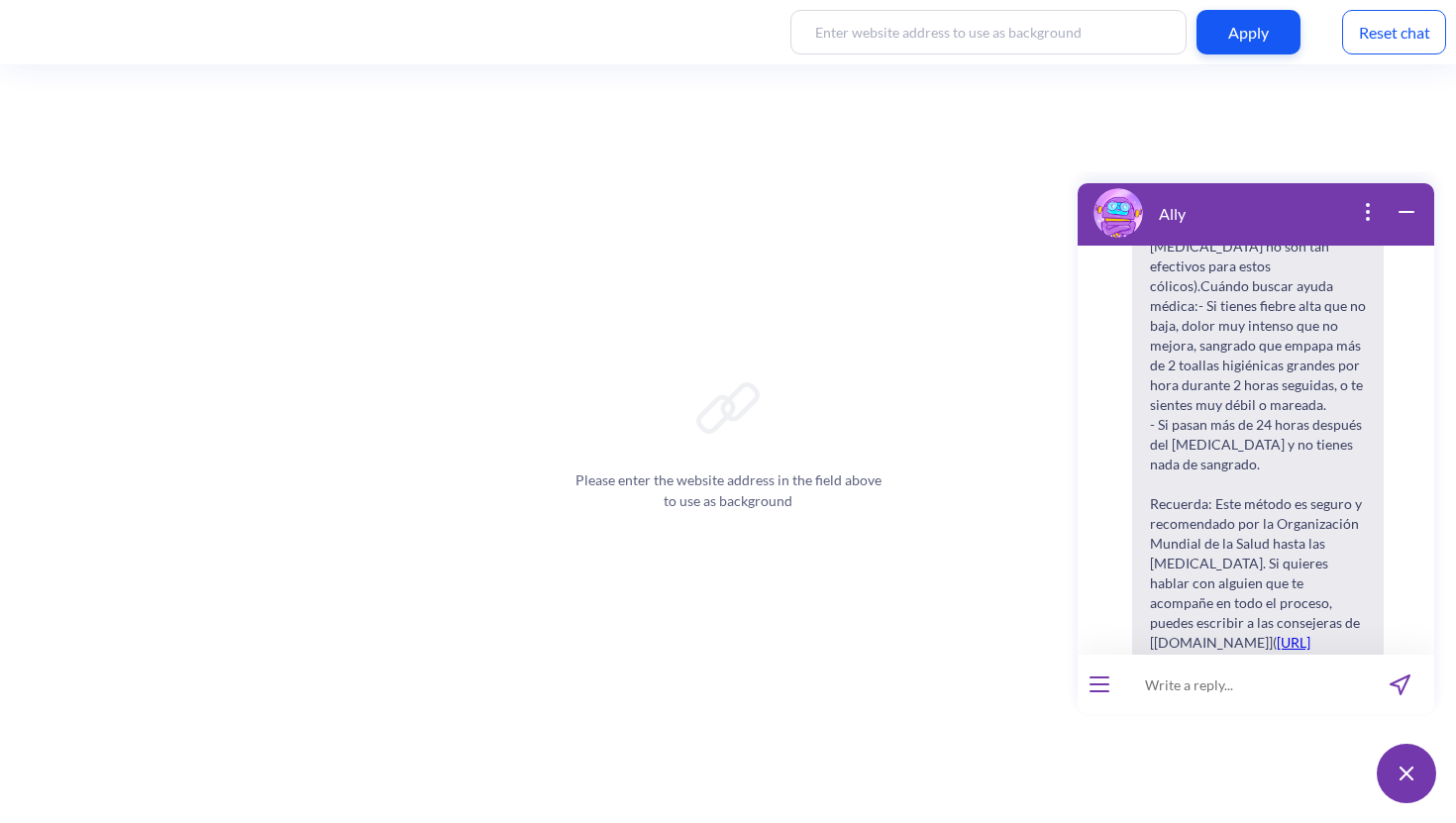 click on "Claro, te explico cómo se usa el aborto con [MEDICAL_DATA] y [MEDICAL_DATA] de forma segura y paso a paso:
1.  Primero tomas la [MEDICAL_DATA]
Debes tomar una pastilla de 200 mg de [MEDICAL_DATA] con agua. Esta pastilla detiene el avance del embarazo y ayuda a preparar tu cuerpo para el siguiente paso.
2.  Esperas 24 a 48 horas
Después de tomar la [MEDICAL_DATA], espera entre 24 y 48 horas antes de tomar el [MEDICAL_DATA]. Puedes elegir el momento que te resulte mejor dentro de este rango.
3.  Luego tomas el [MEDICAL_DATA]
Coloca 4 pastillas de [MEDICAL_DATA] (200 microgramos cada una) debajo de la lengua. [PERSON_NAME] disolver ahí durante 30 minutos sin tragar ni comer nada. Si después de 3 horas no hay sangrado, puedes repetir la dosis (otras 4 pastillas de [MEDICAL_DATA] de la misma forma).
Qué esperar: Cuándo buscar ayuda médica: [URL][DOMAIN_NAME]" at bounding box center (1265, 118) 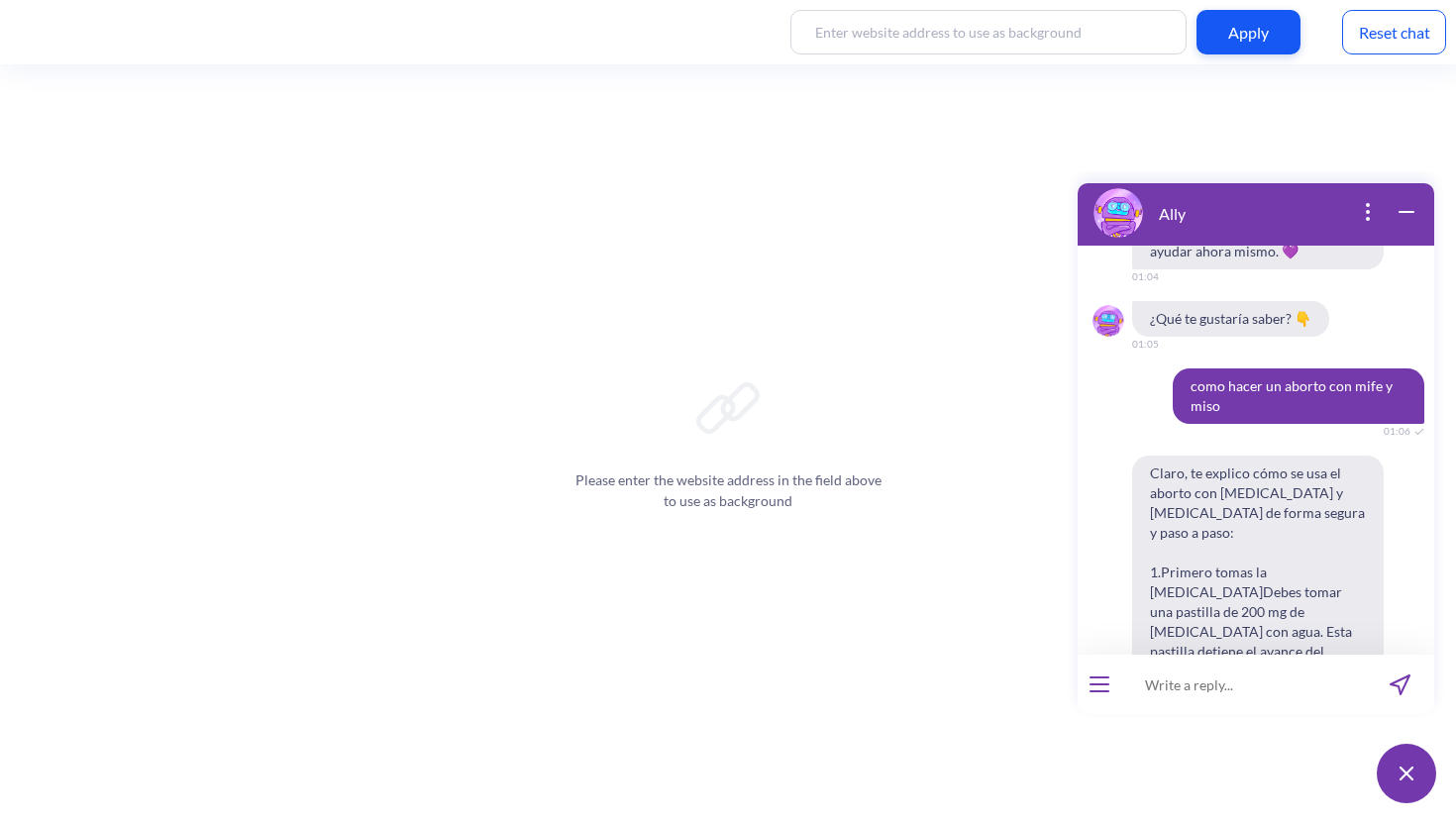 scroll, scrollTop: 9077, scrollLeft: 0, axis: vertical 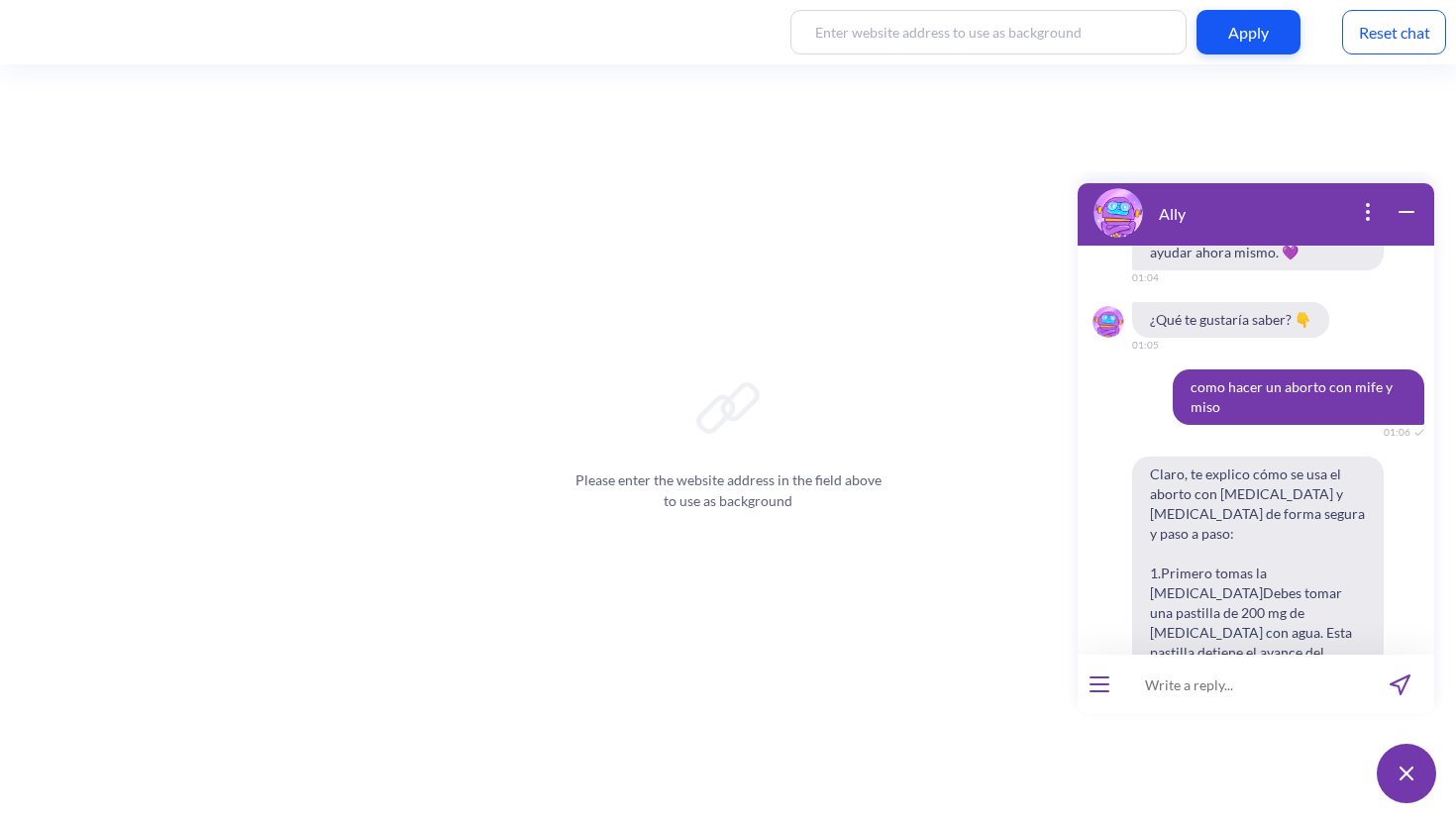 click 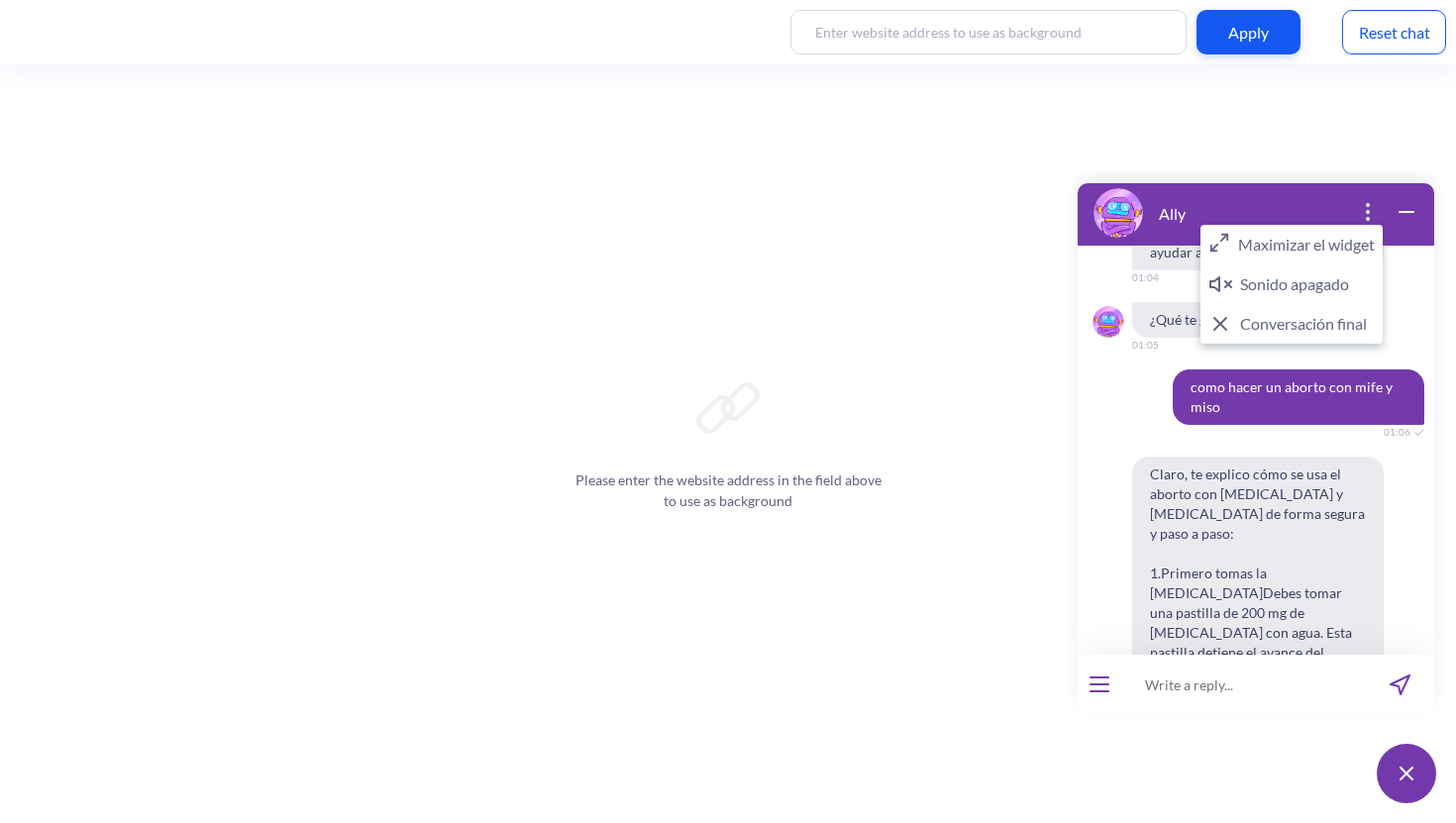click on "Maximizar el widget" at bounding box center [1292, 245] 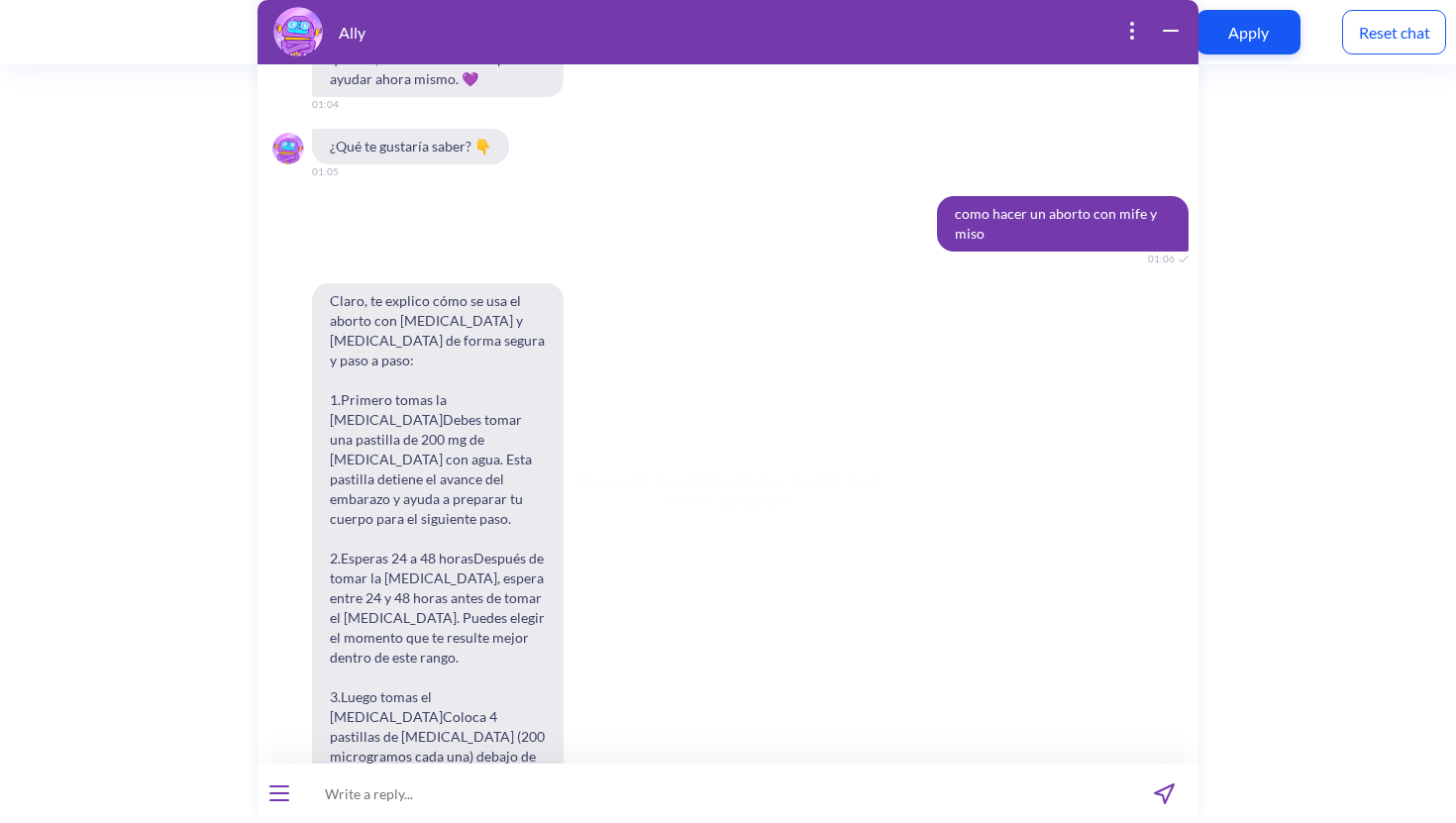 scroll, scrollTop: 9068, scrollLeft: 0, axis: vertical 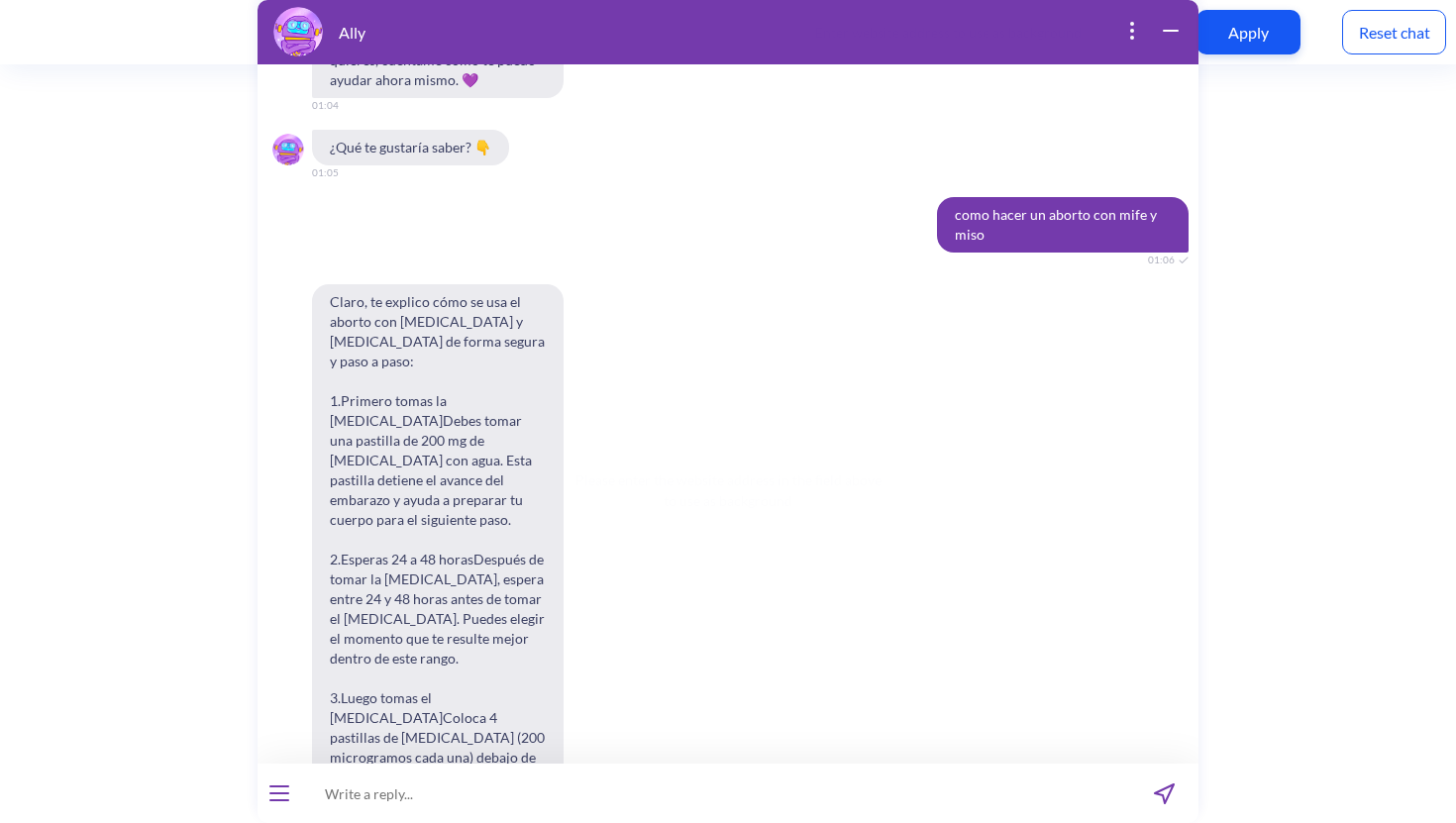 drag, startPoint x: 532, startPoint y: 664, endPoint x: 403, endPoint y: 606, distance: 141.43903 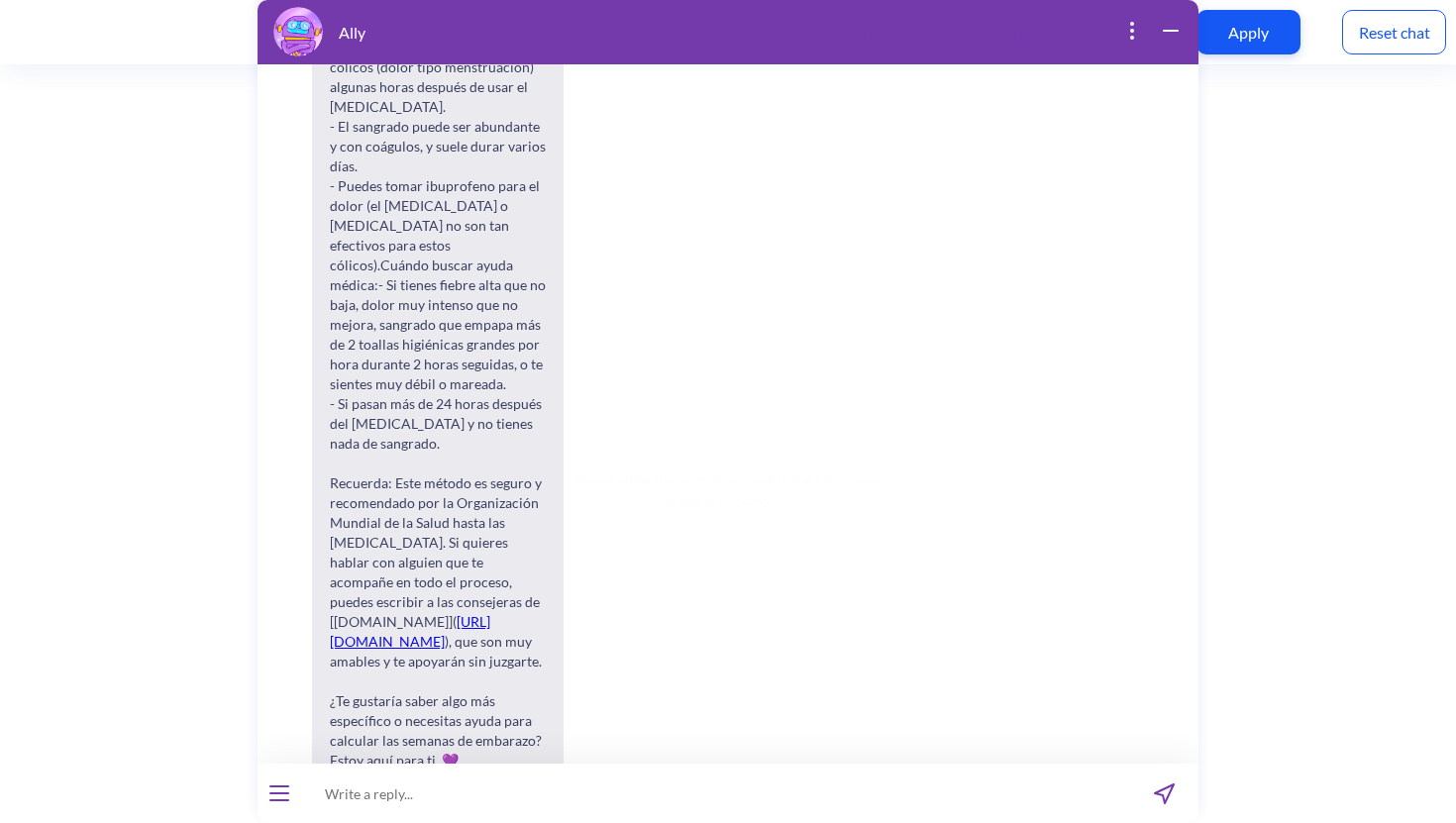 scroll, scrollTop: 9937, scrollLeft: 0, axis: vertical 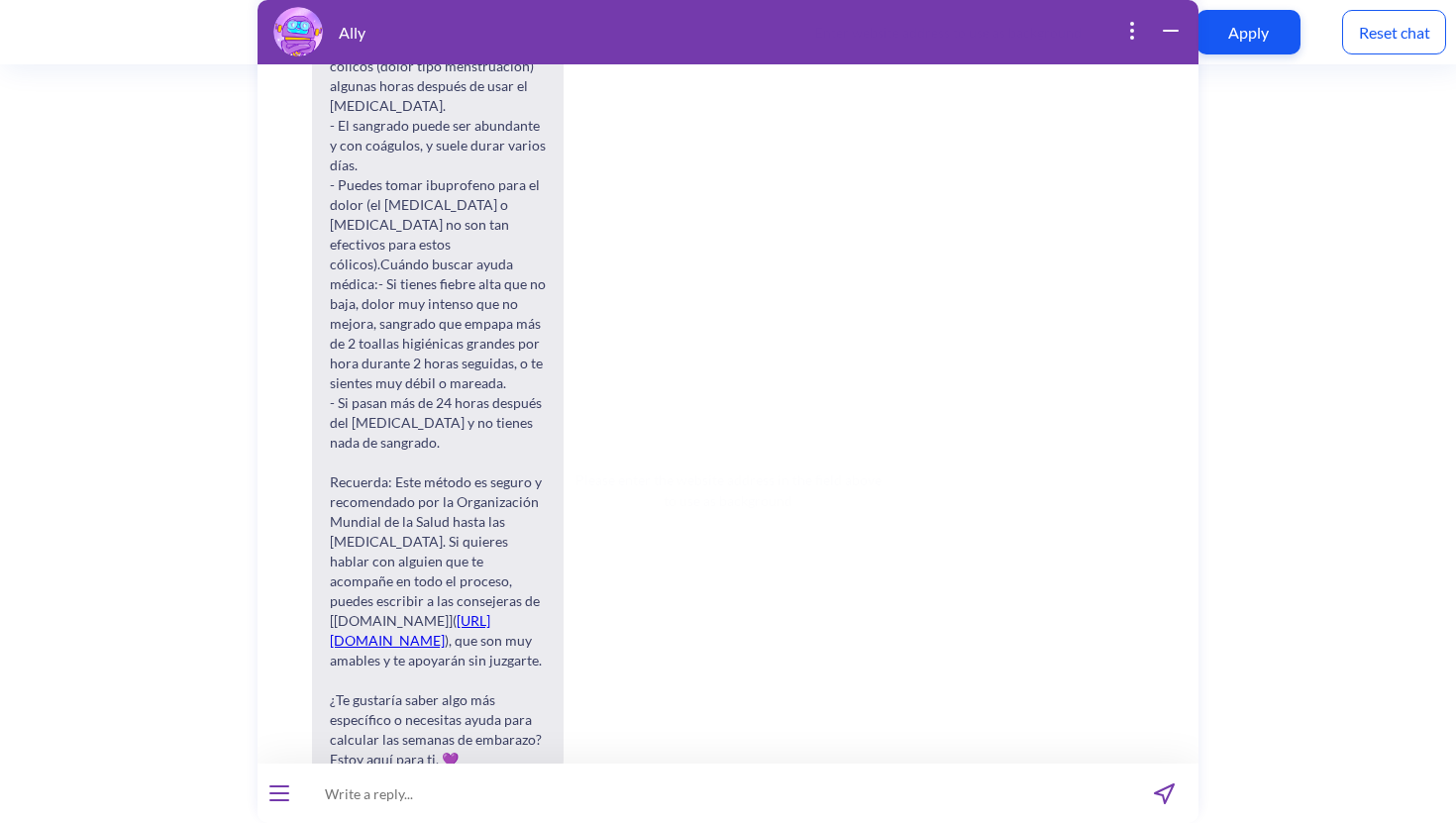 click at bounding box center (715, 793) 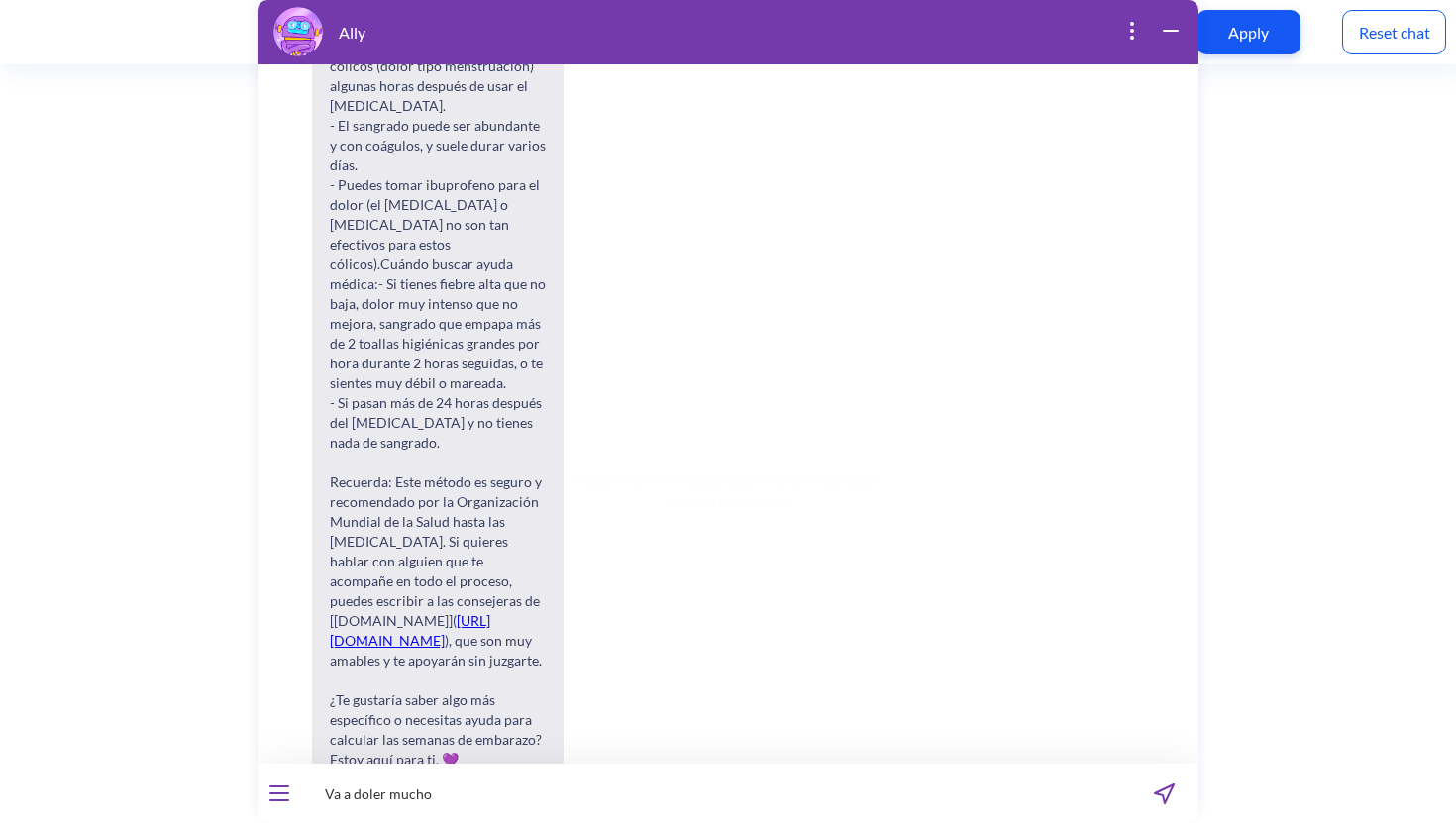 type on "Va a doler mucho?" 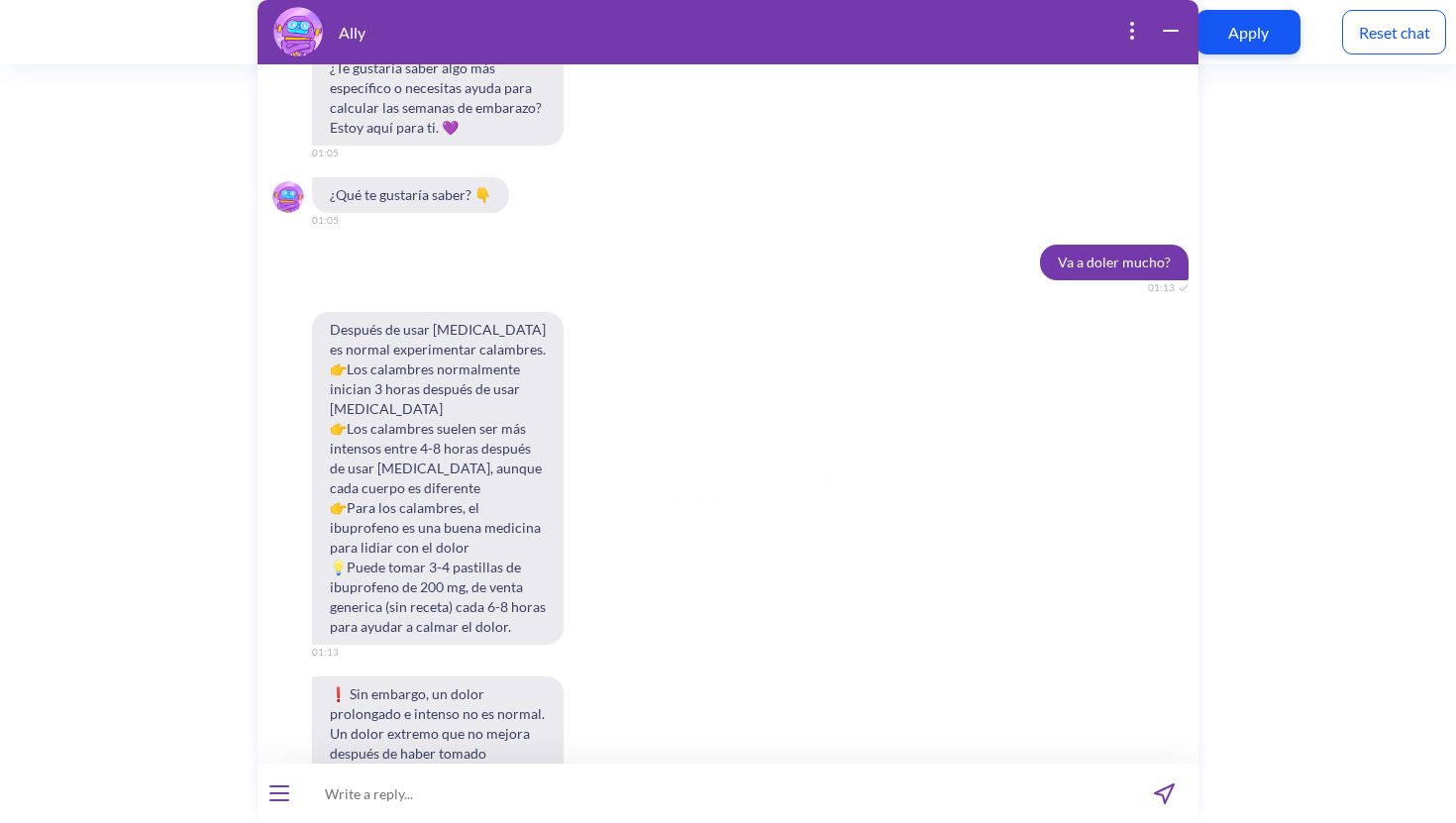 scroll, scrollTop: 10575, scrollLeft: 0, axis: vertical 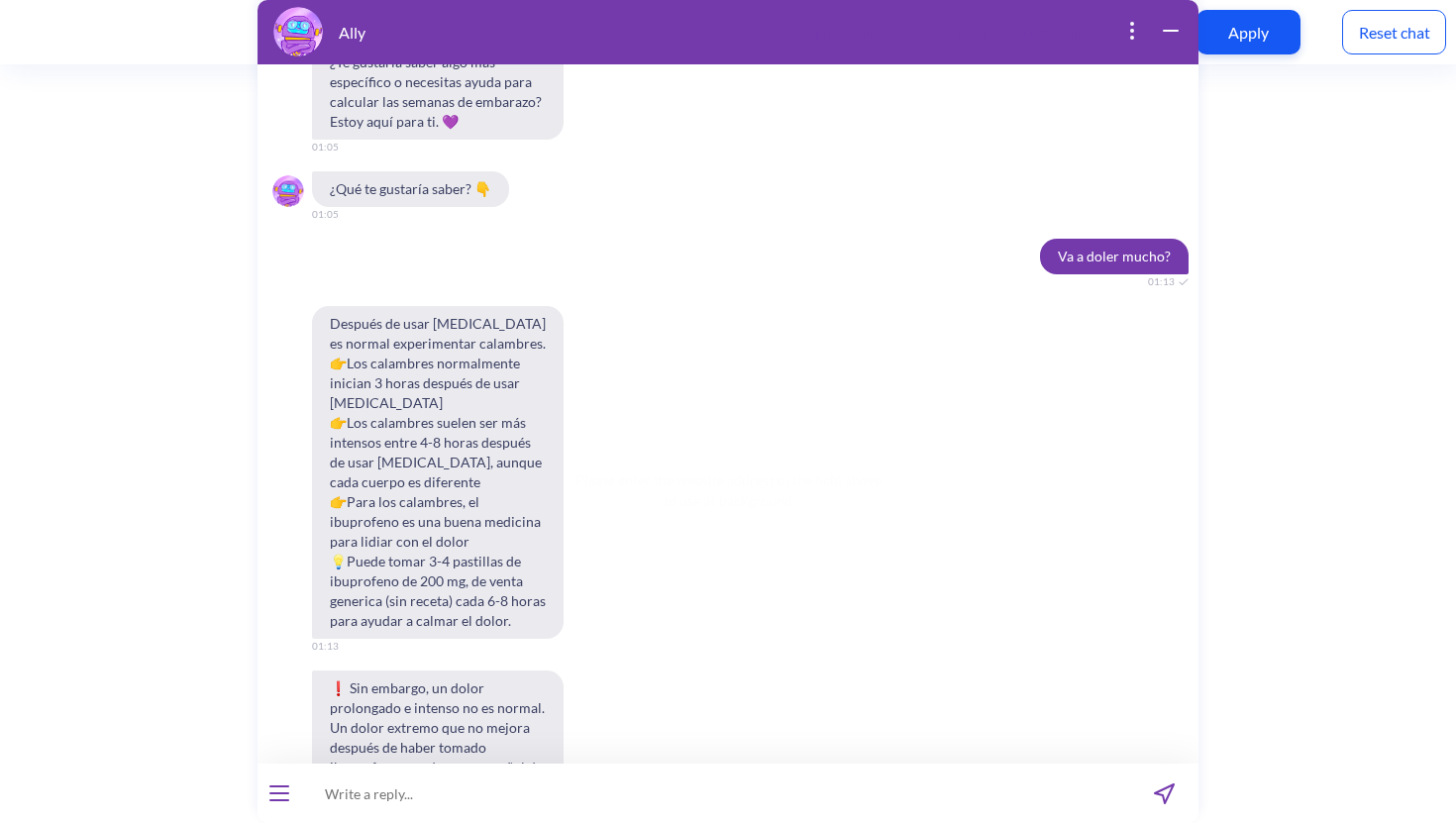 click at bounding box center (715, 793) 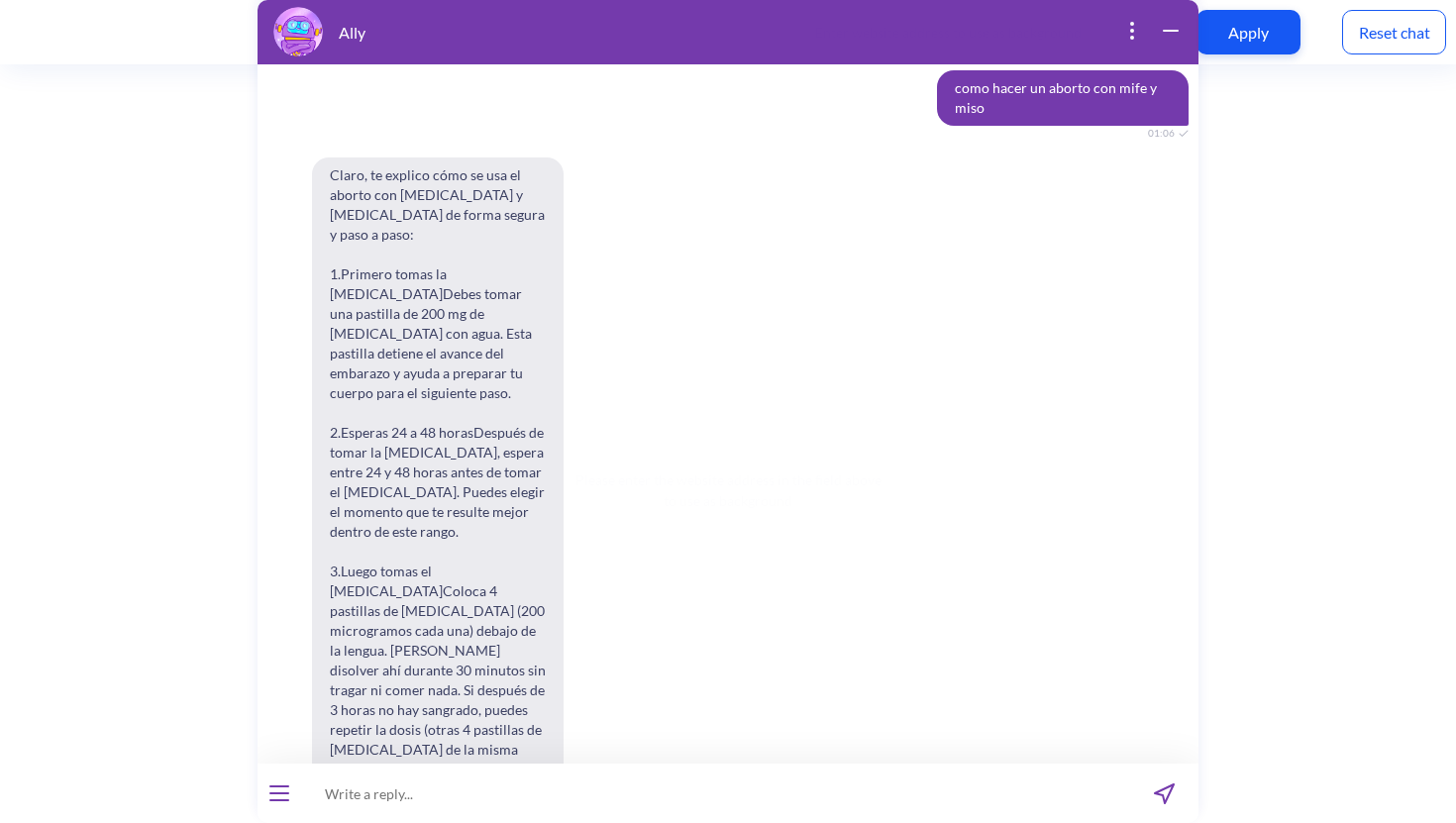 scroll, scrollTop: 9191, scrollLeft: 0, axis: vertical 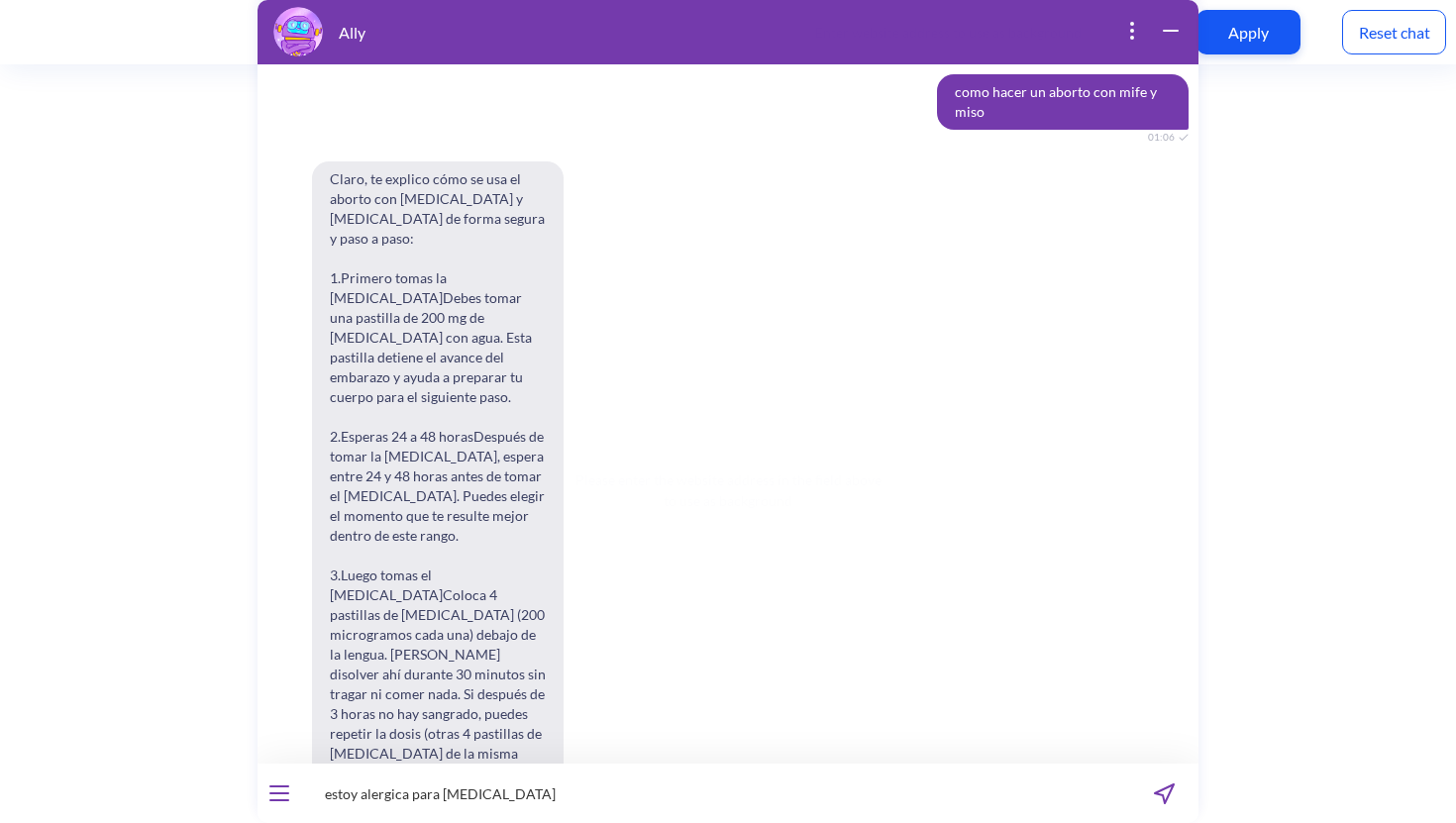 type on "estoy alergica para ibuprofeno" 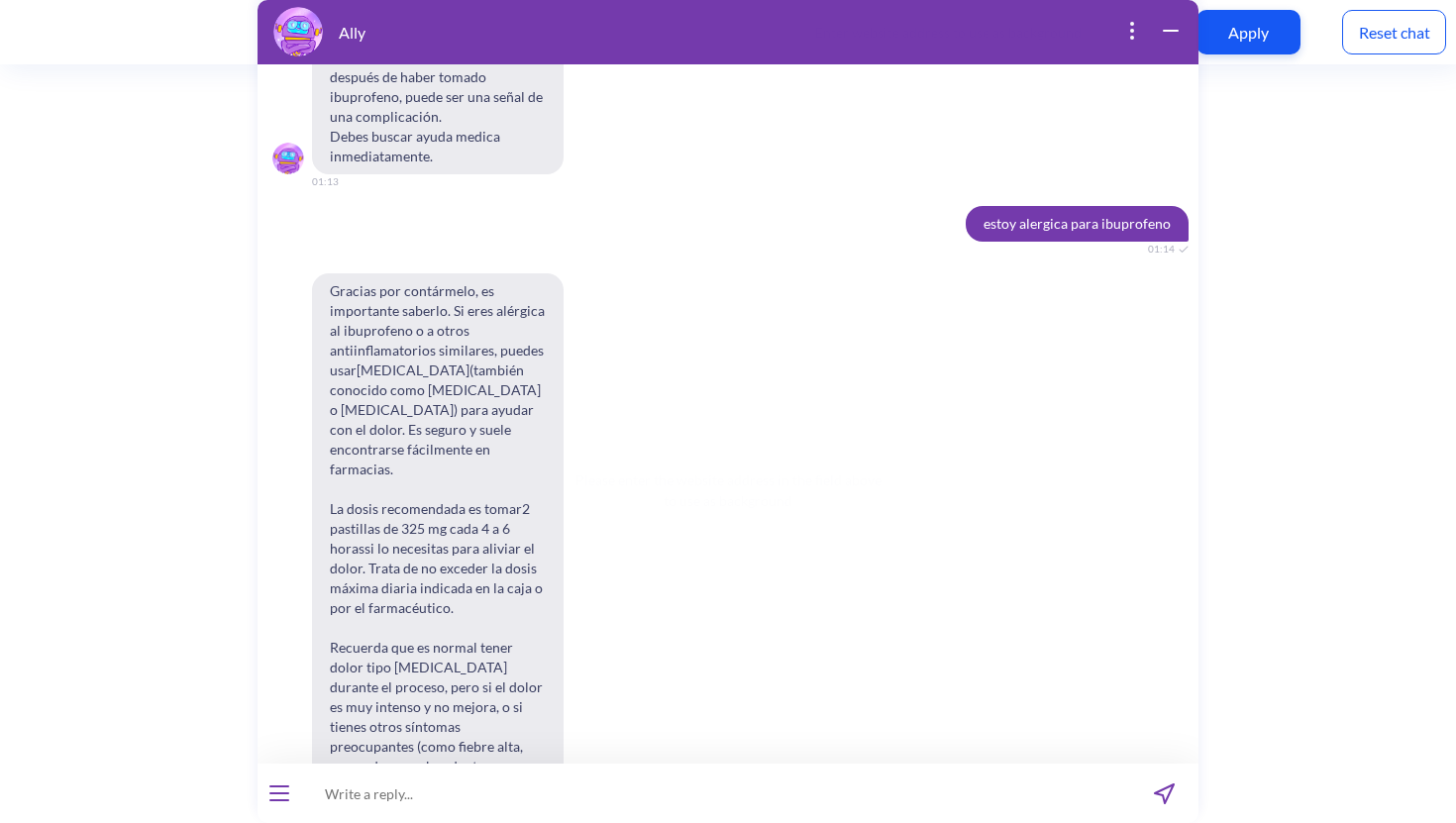 scroll, scrollTop: 11332, scrollLeft: 0, axis: vertical 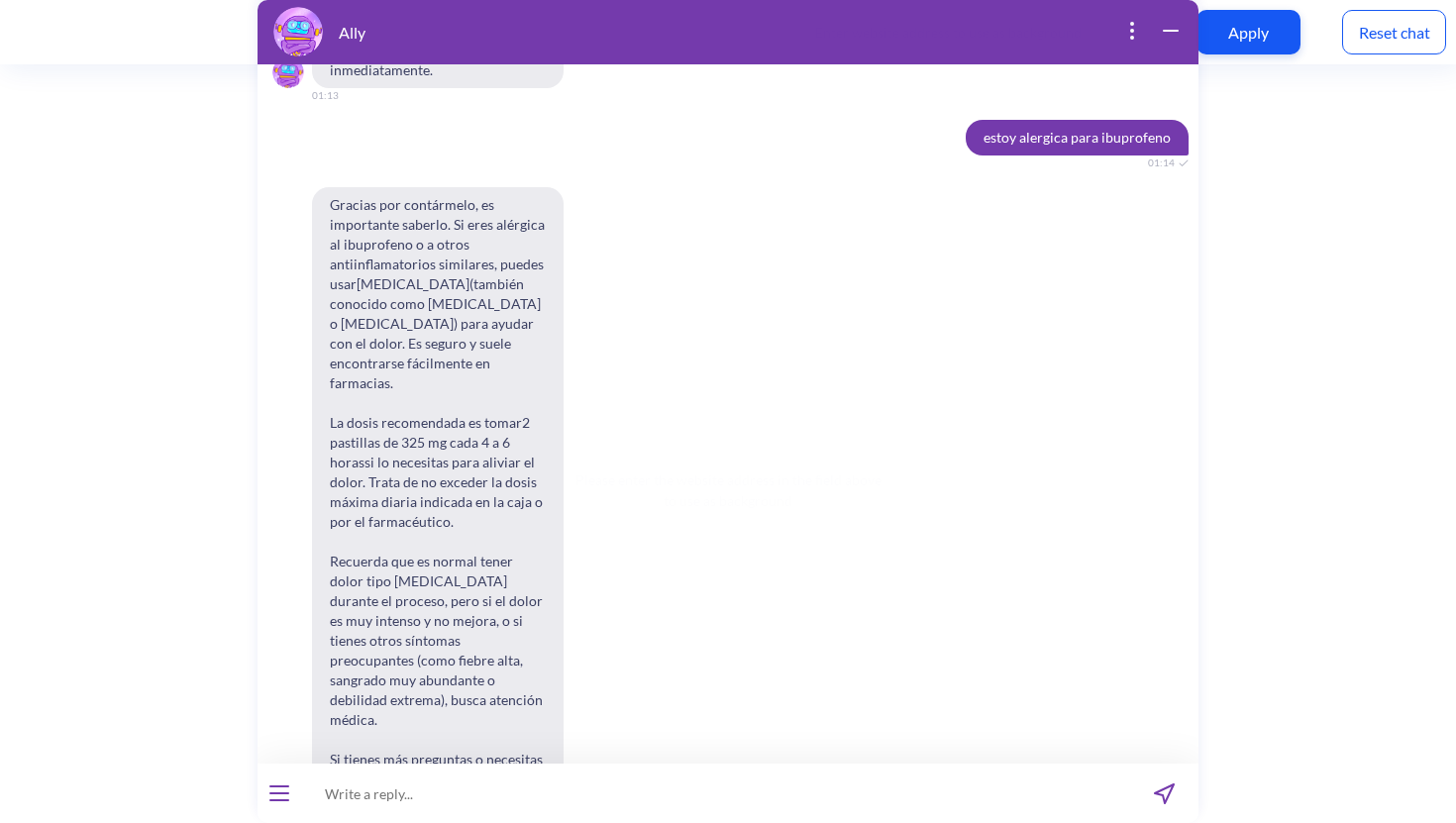 click at bounding box center (715, 793) 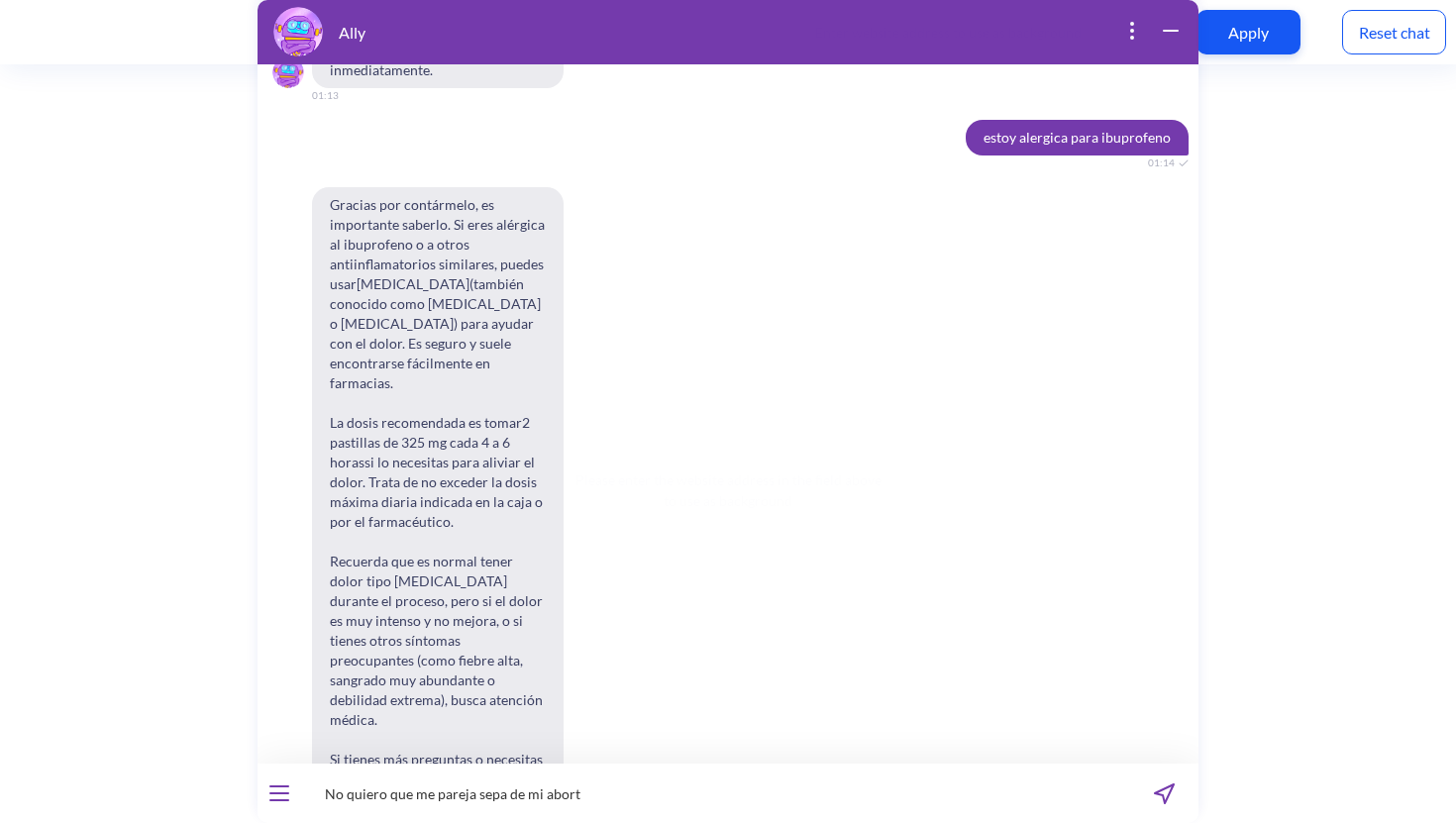type on "No quiero que me pareja sepa de mi aborto" 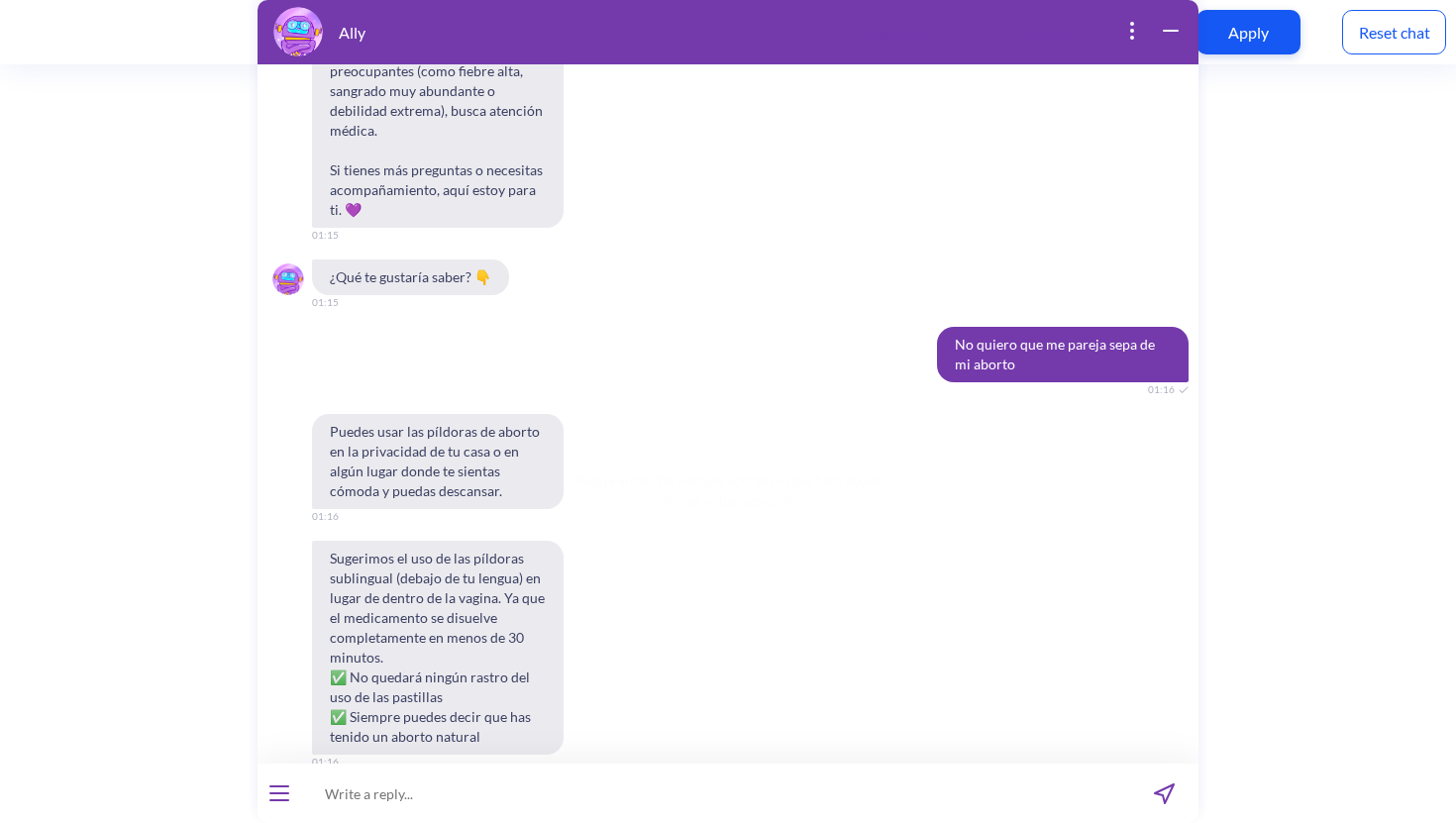 scroll, scrollTop: 11978, scrollLeft: 0, axis: vertical 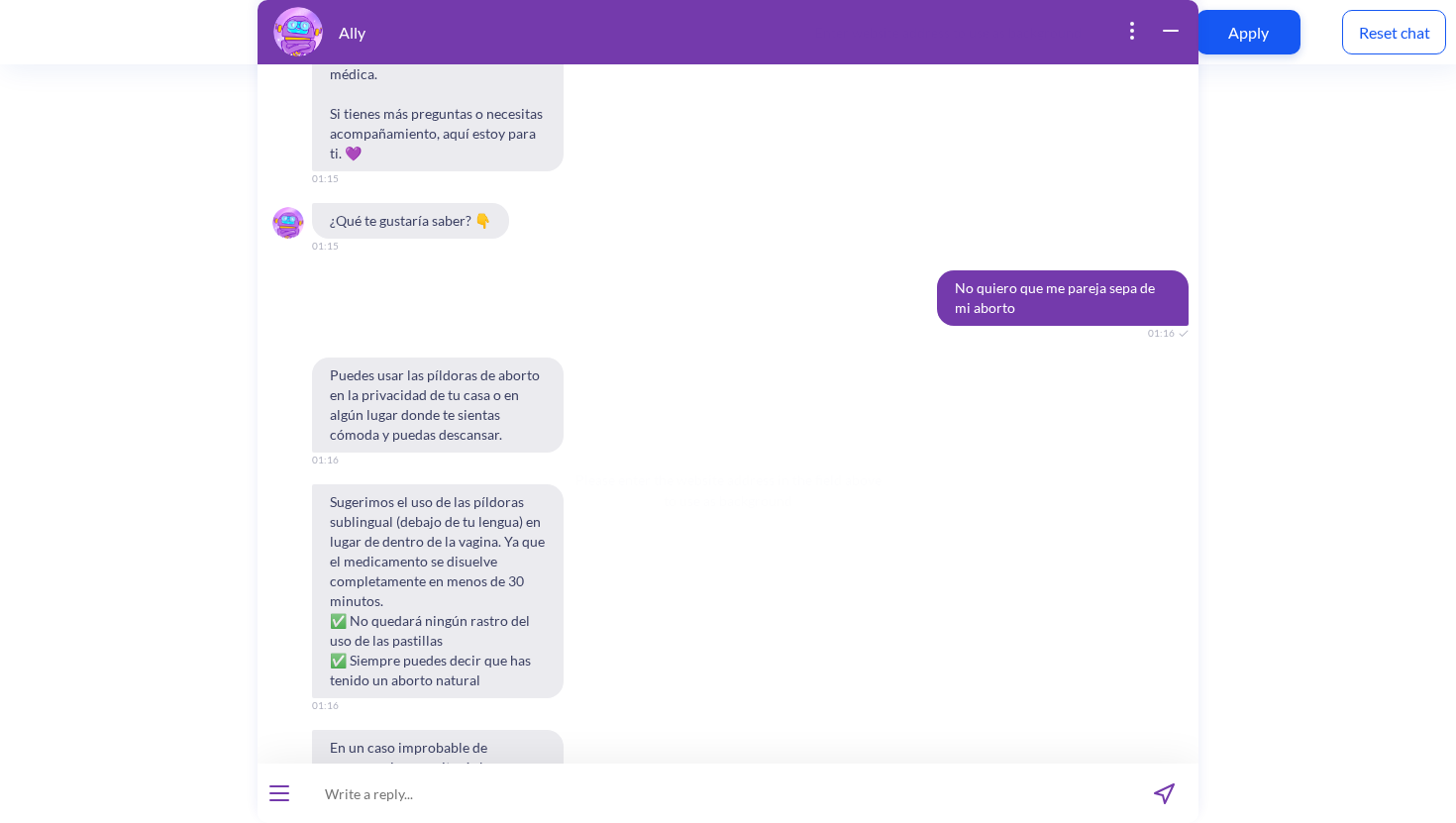 click at bounding box center [715, 793] 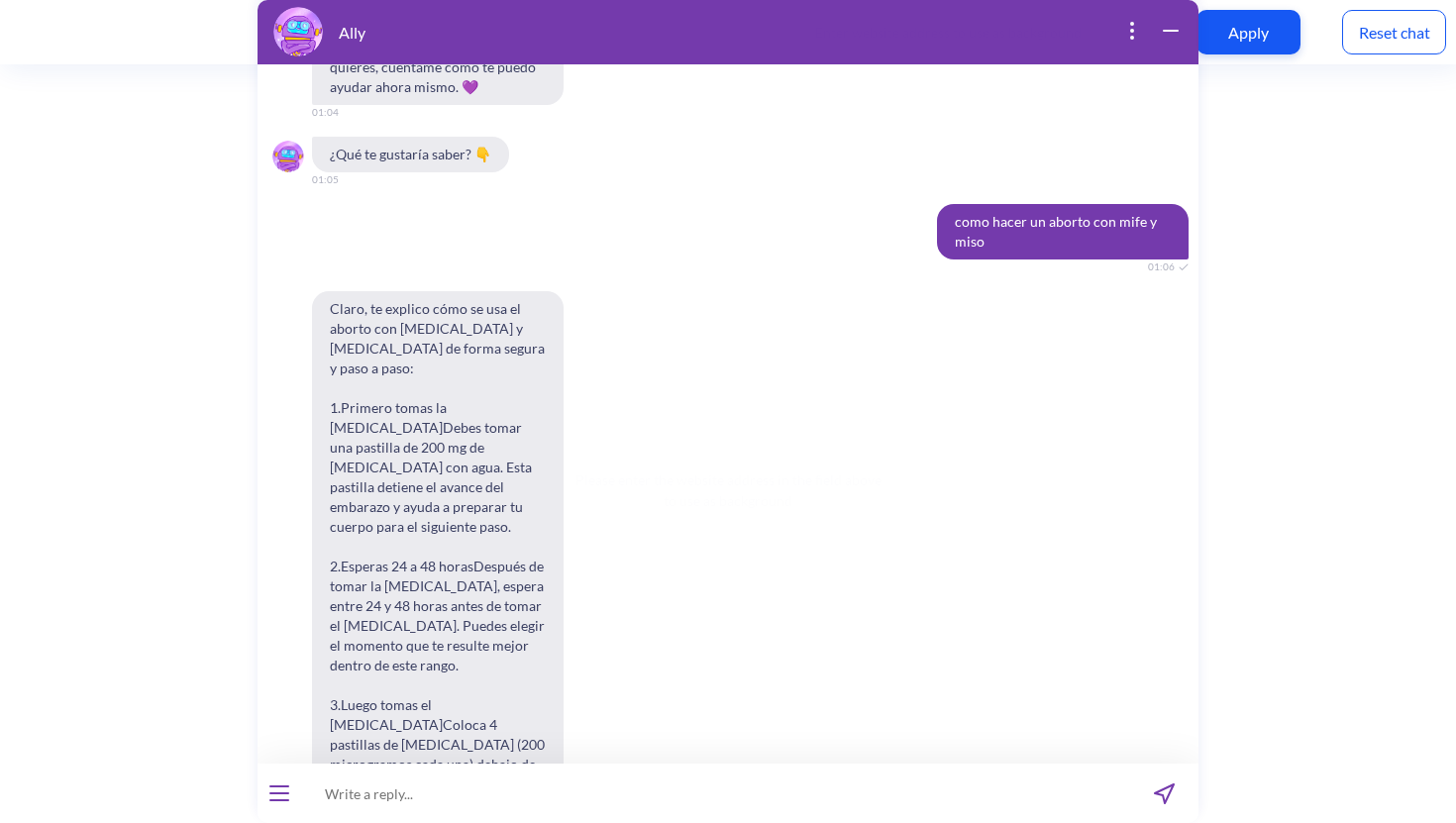 scroll, scrollTop: 9053, scrollLeft: 0, axis: vertical 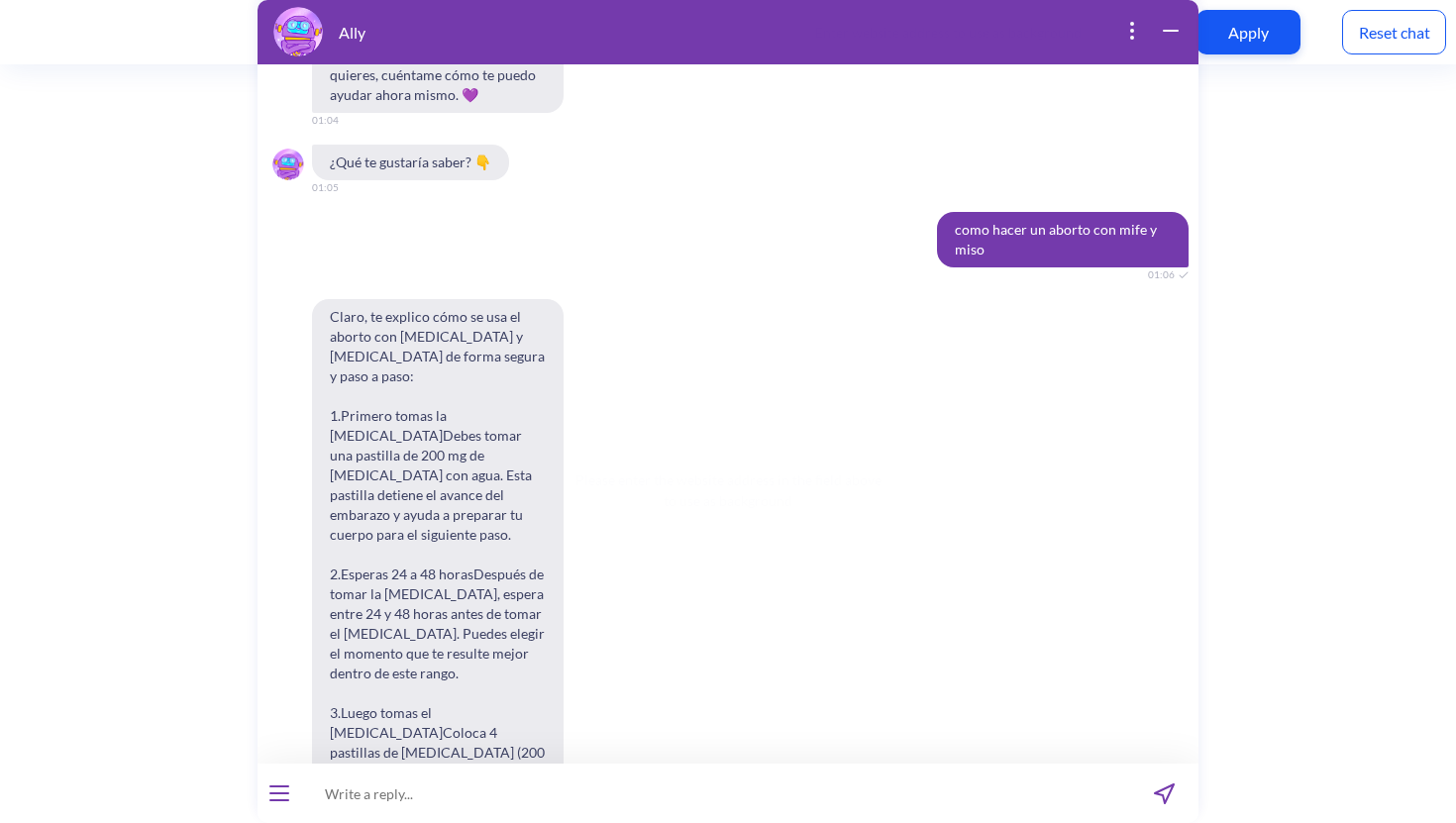 drag, startPoint x: 526, startPoint y: 680, endPoint x: 405, endPoint y: 614, distance: 137.8296 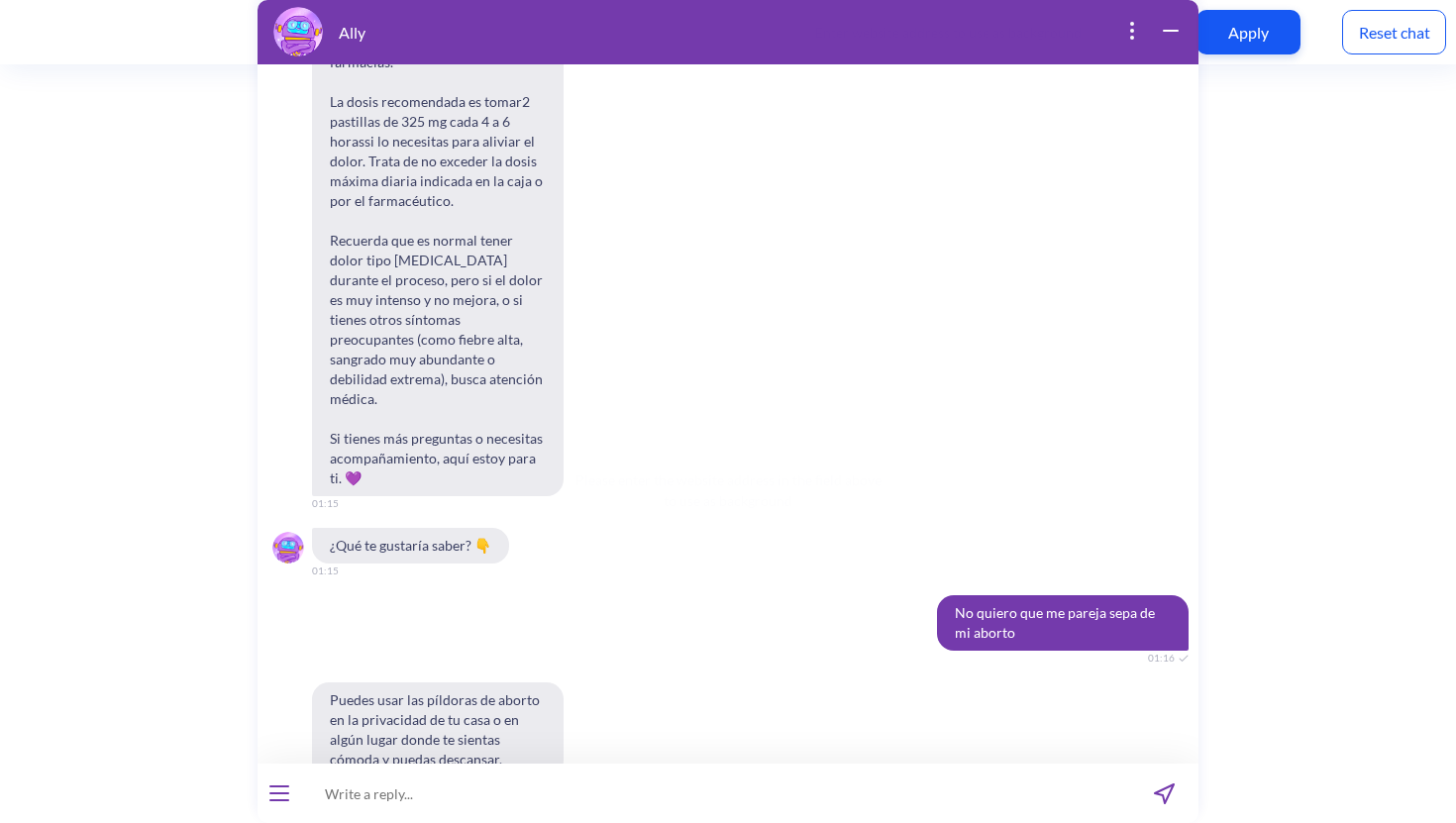 scroll, scrollTop: 11978, scrollLeft: 0, axis: vertical 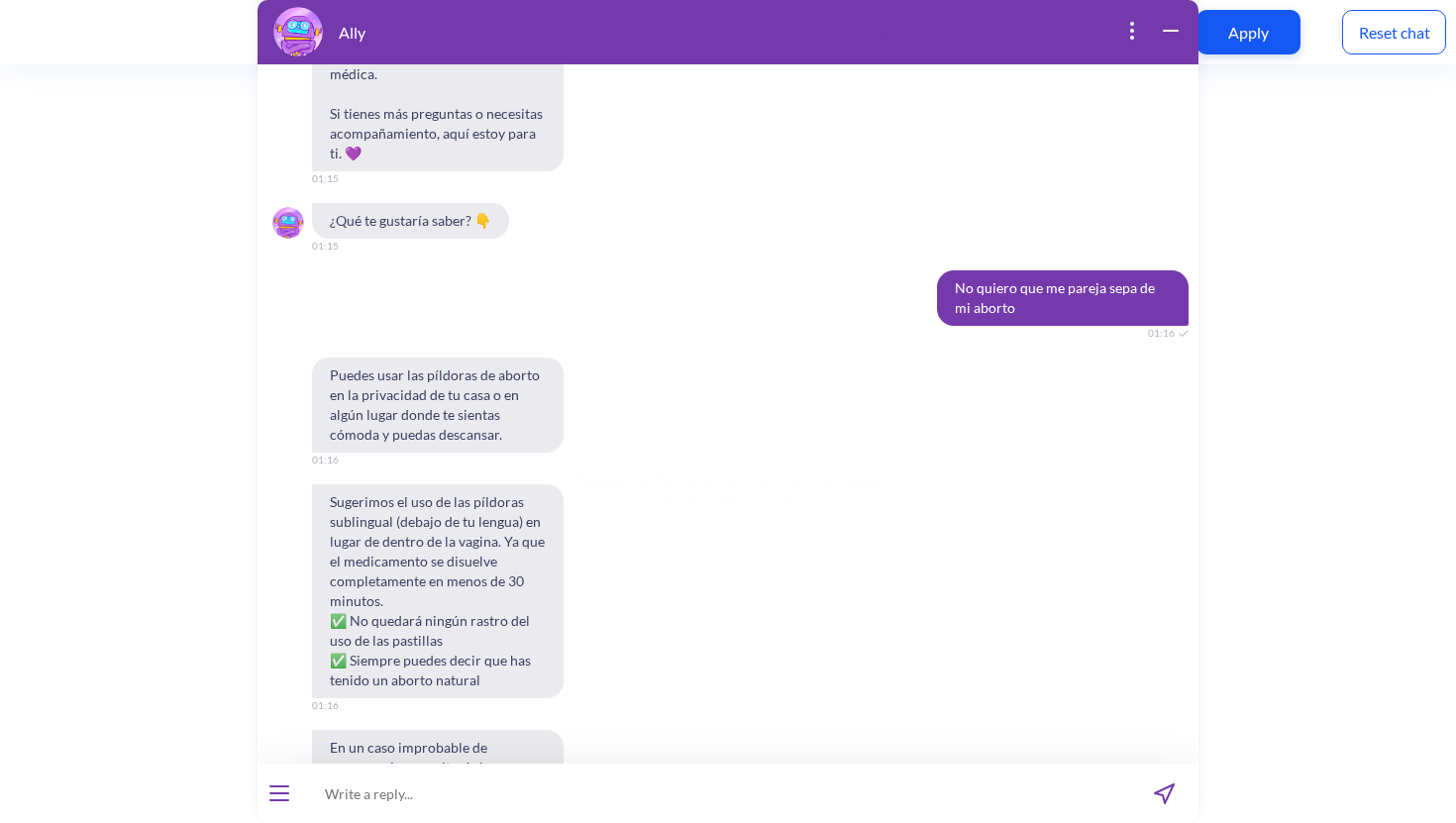 click at bounding box center (715, 793) 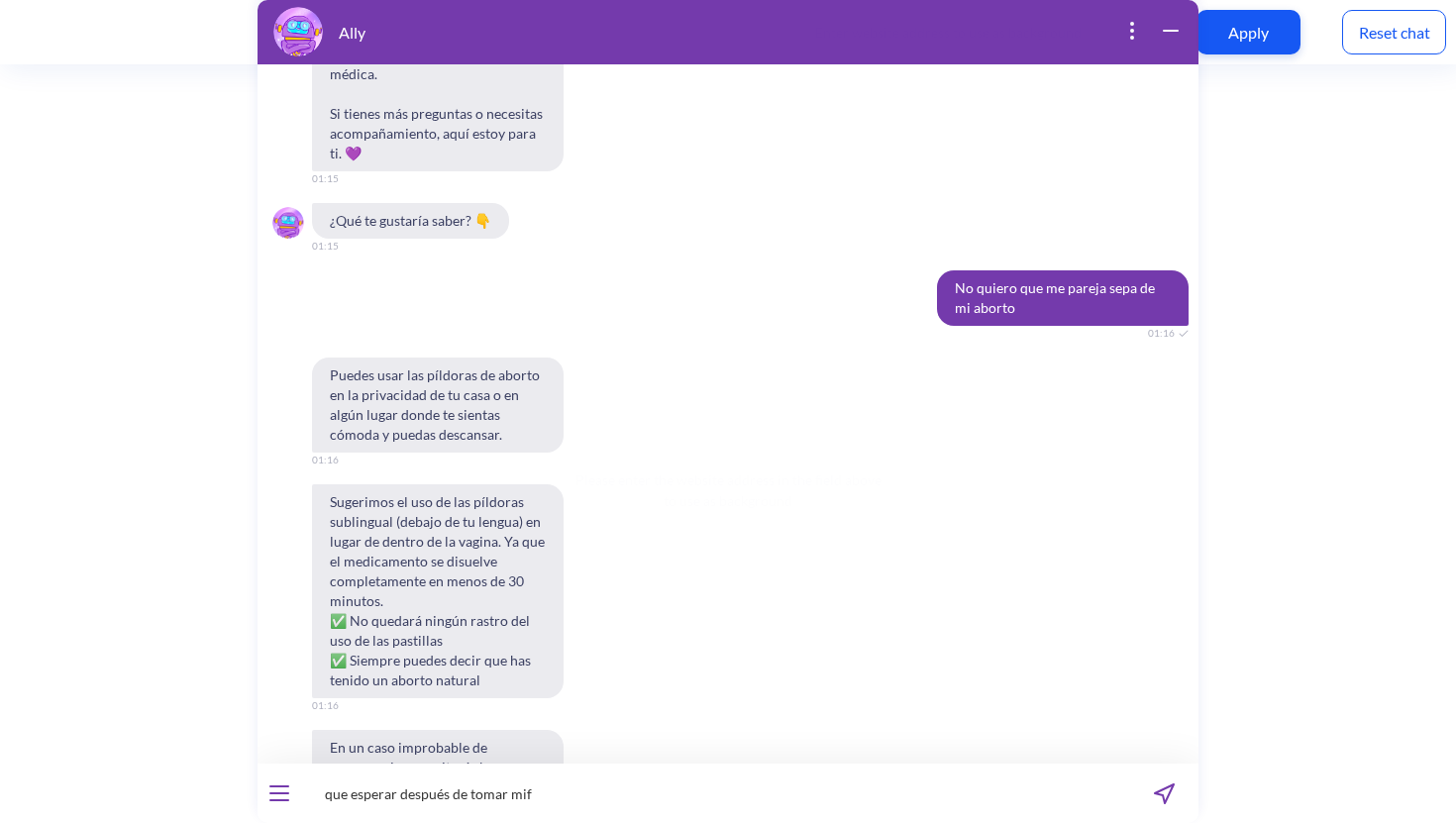 type on "que esperar después de tomar mife" 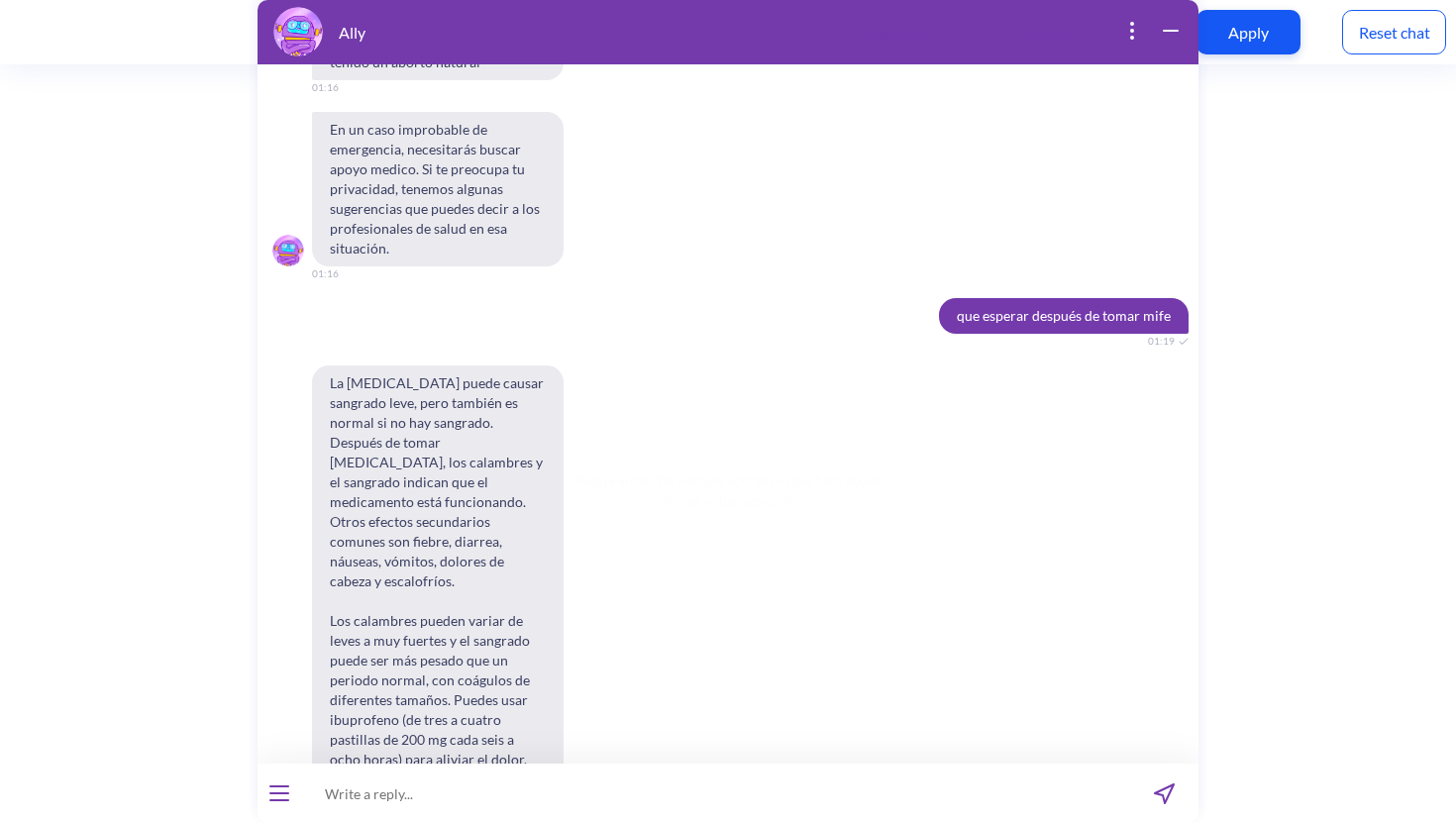 scroll, scrollTop: 12635, scrollLeft: 0, axis: vertical 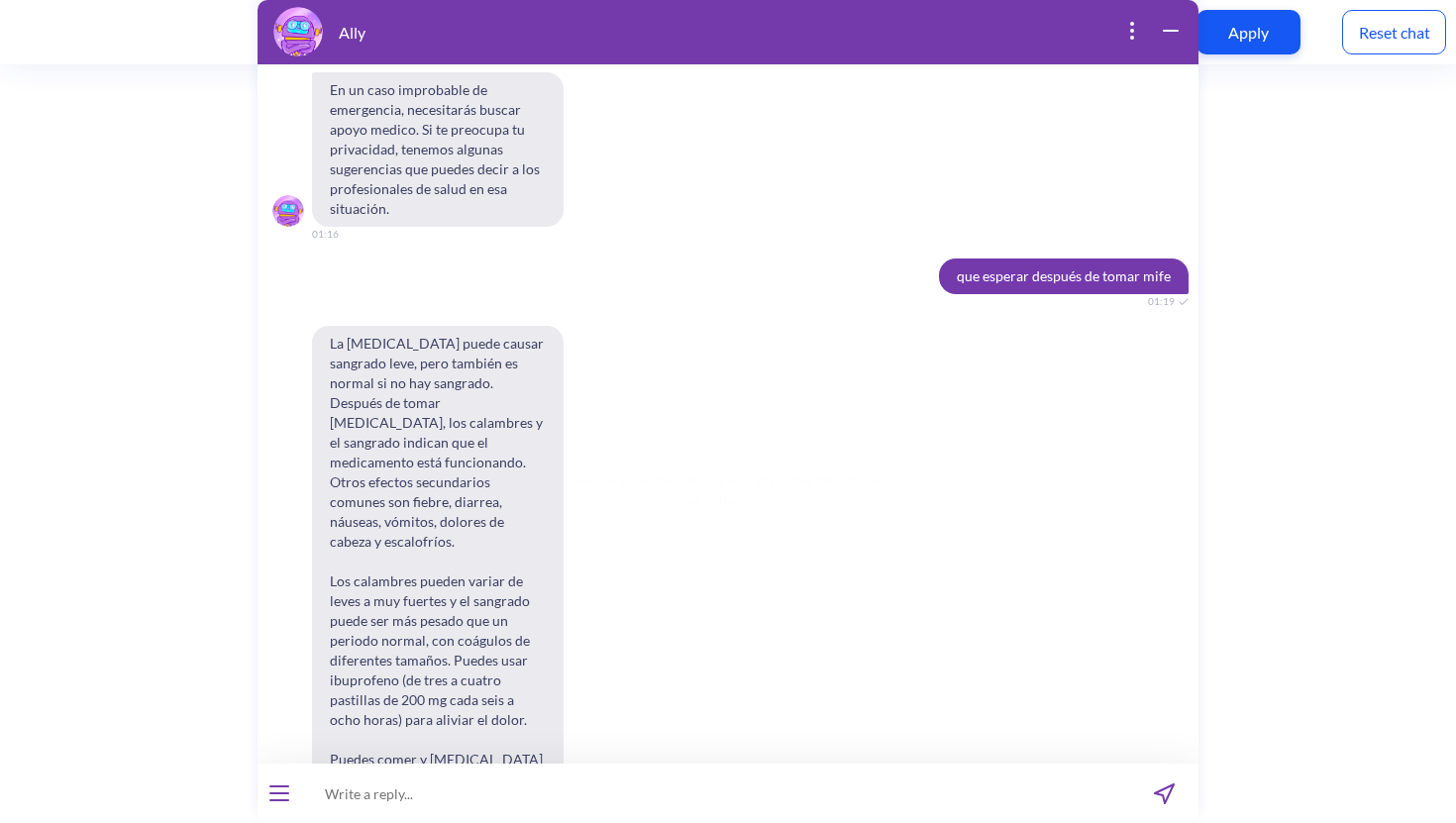 click at bounding box center (715, 793) 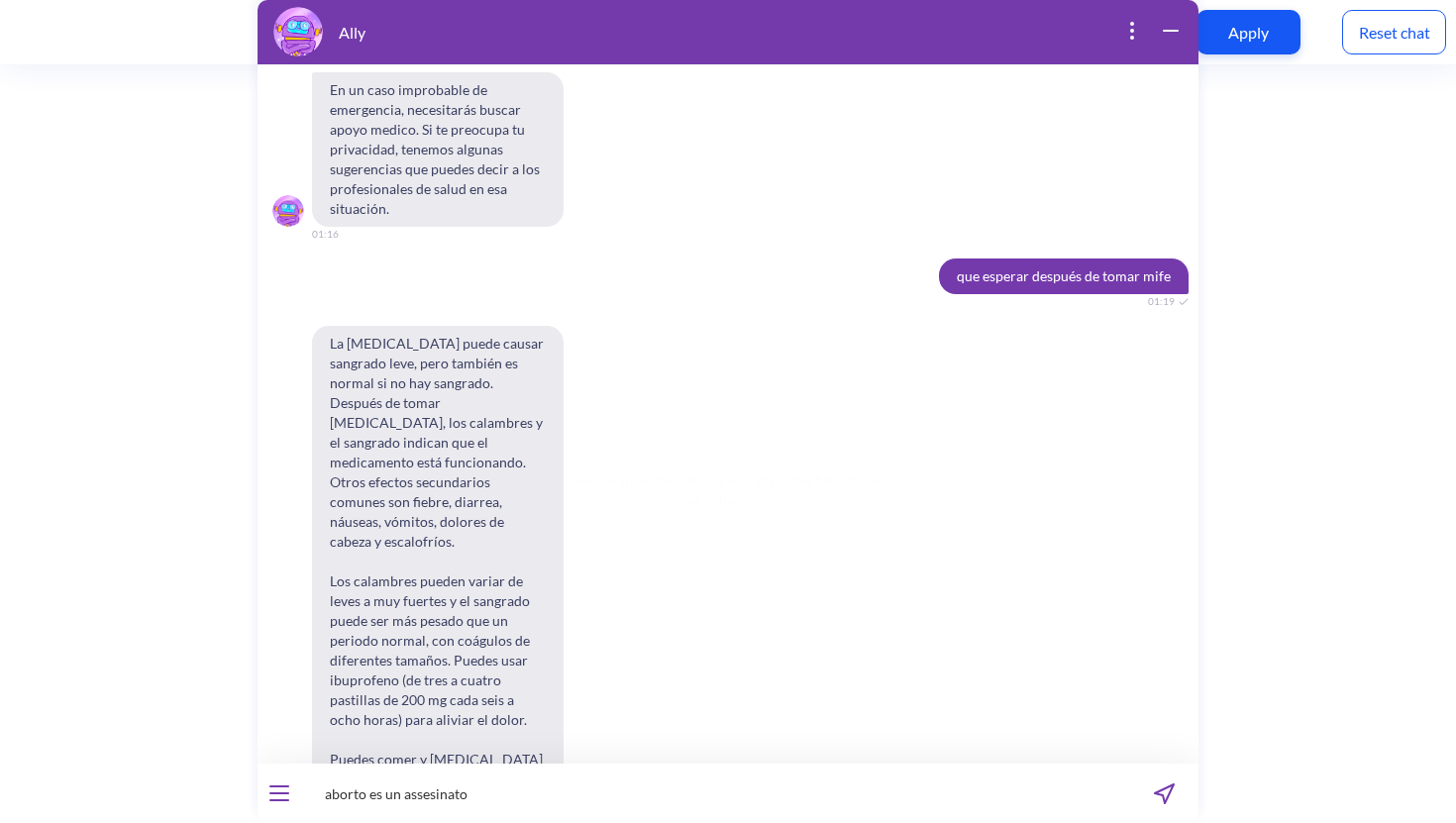 type on "aborto es un assesinato?" 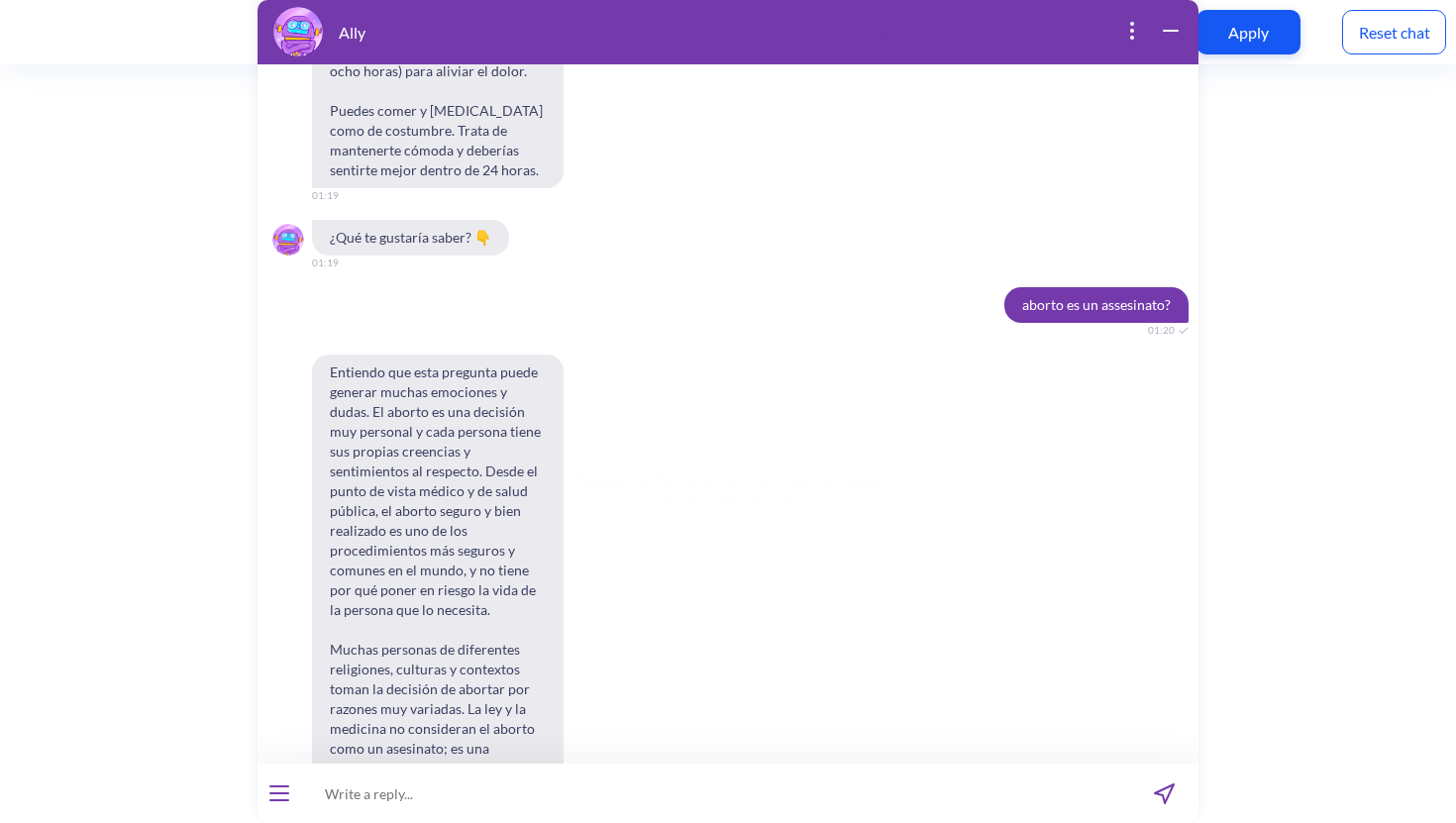 scroll, scrollTop: 13265, scrollLeft: 0, axis: vertical 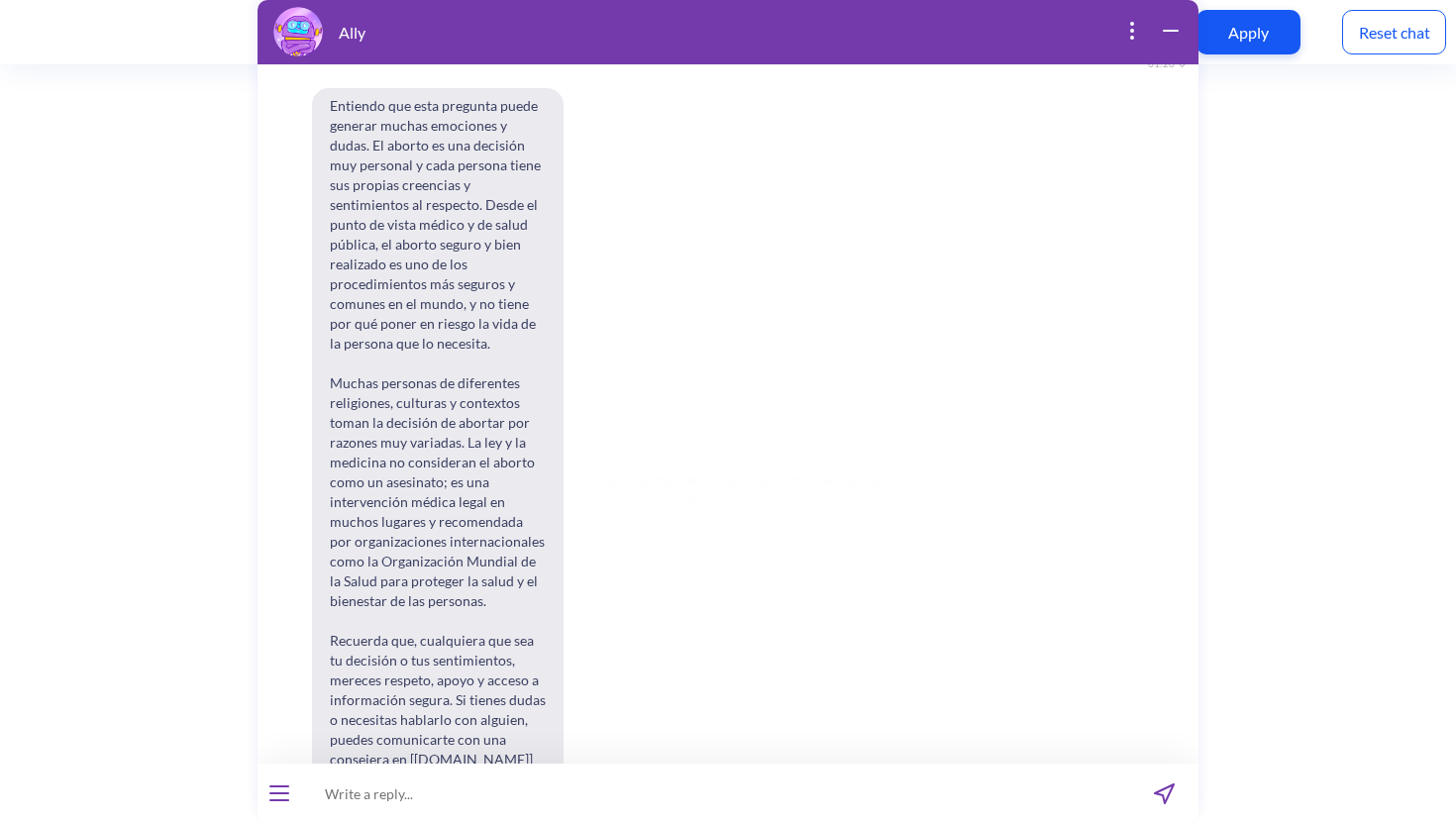 click at bounding box center [715, 793] 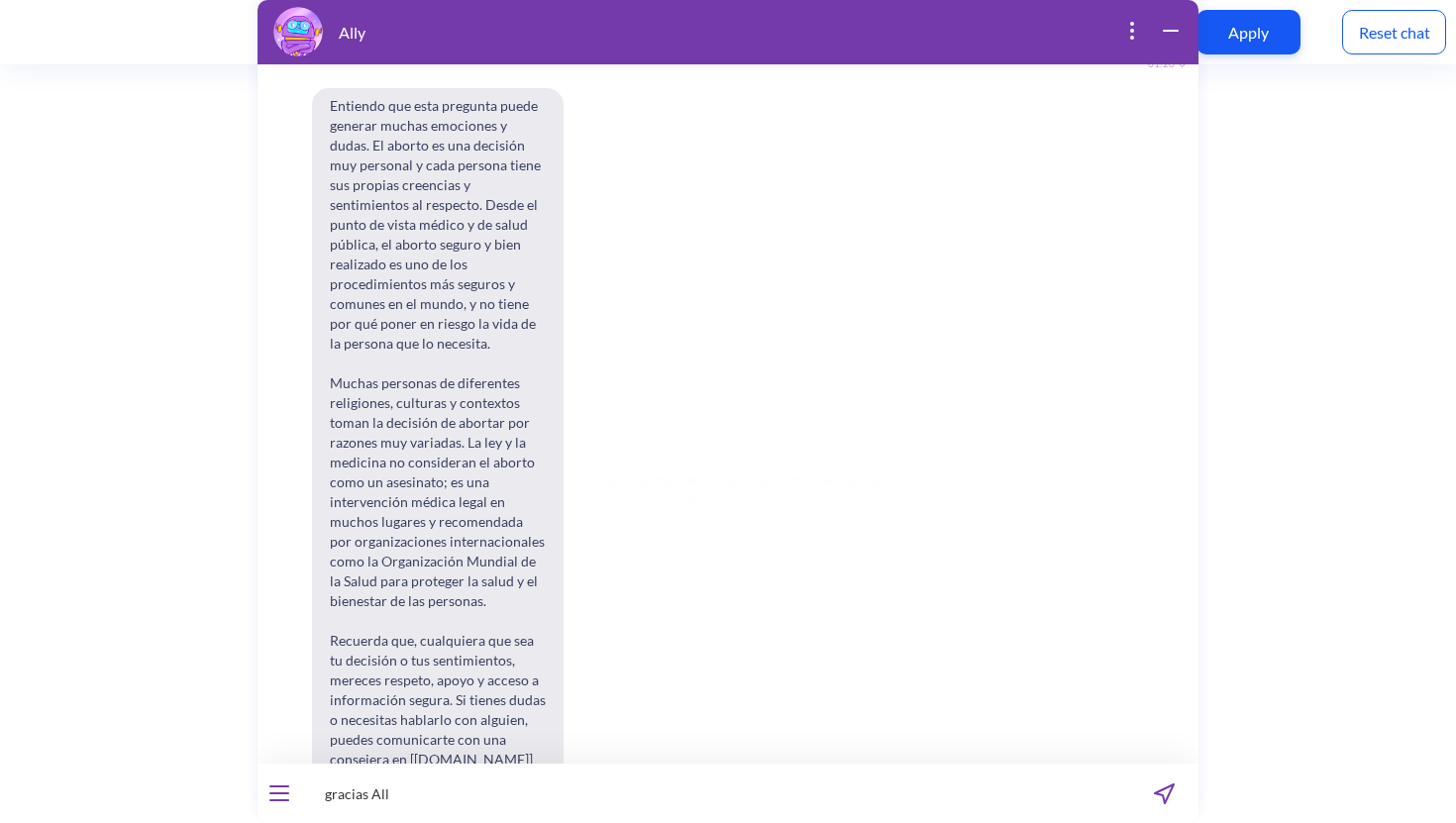 type on "gracias Ally" 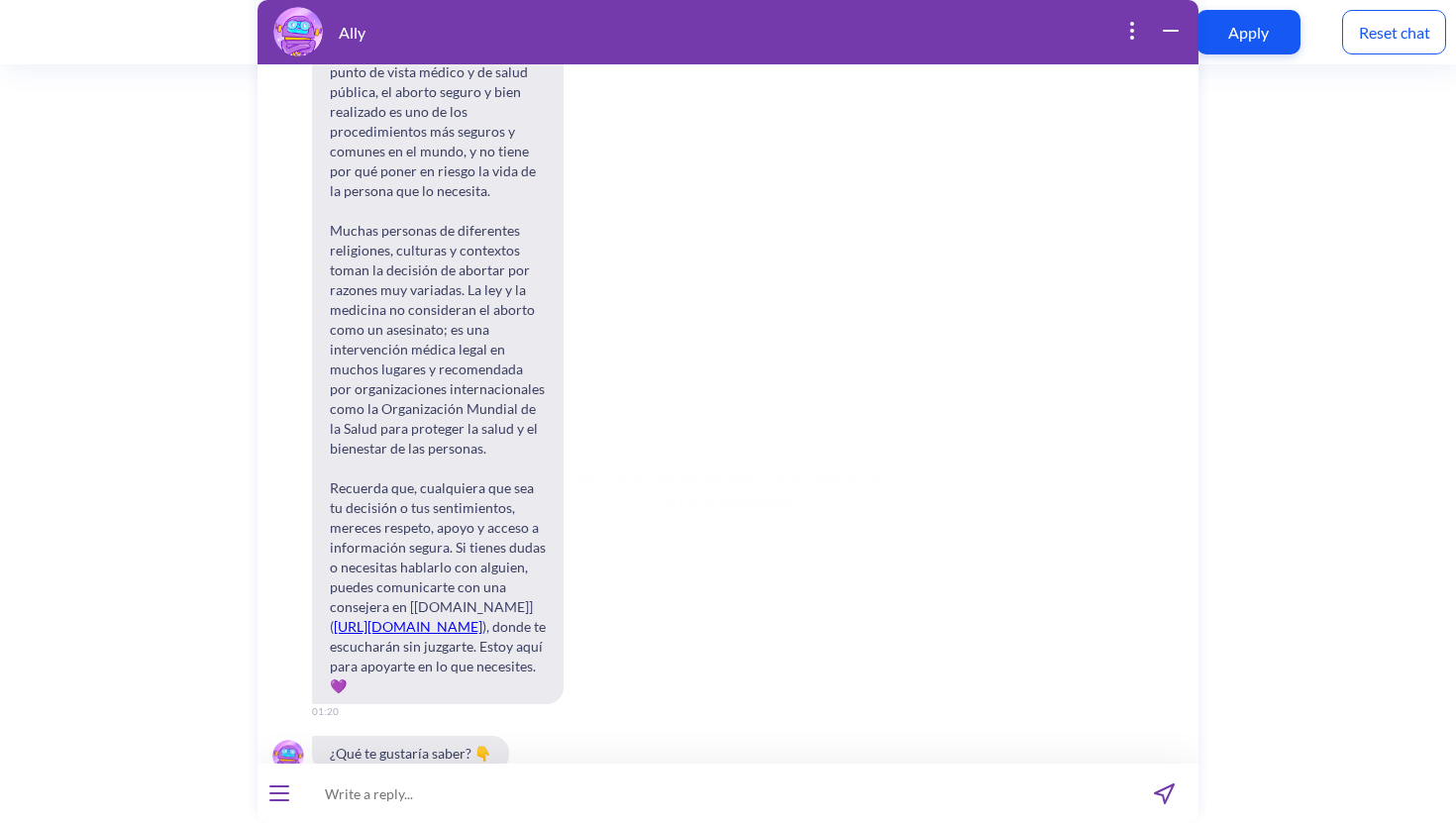 scroll, scrollTop: 13706, scrollLeft: 0, axis: vertical 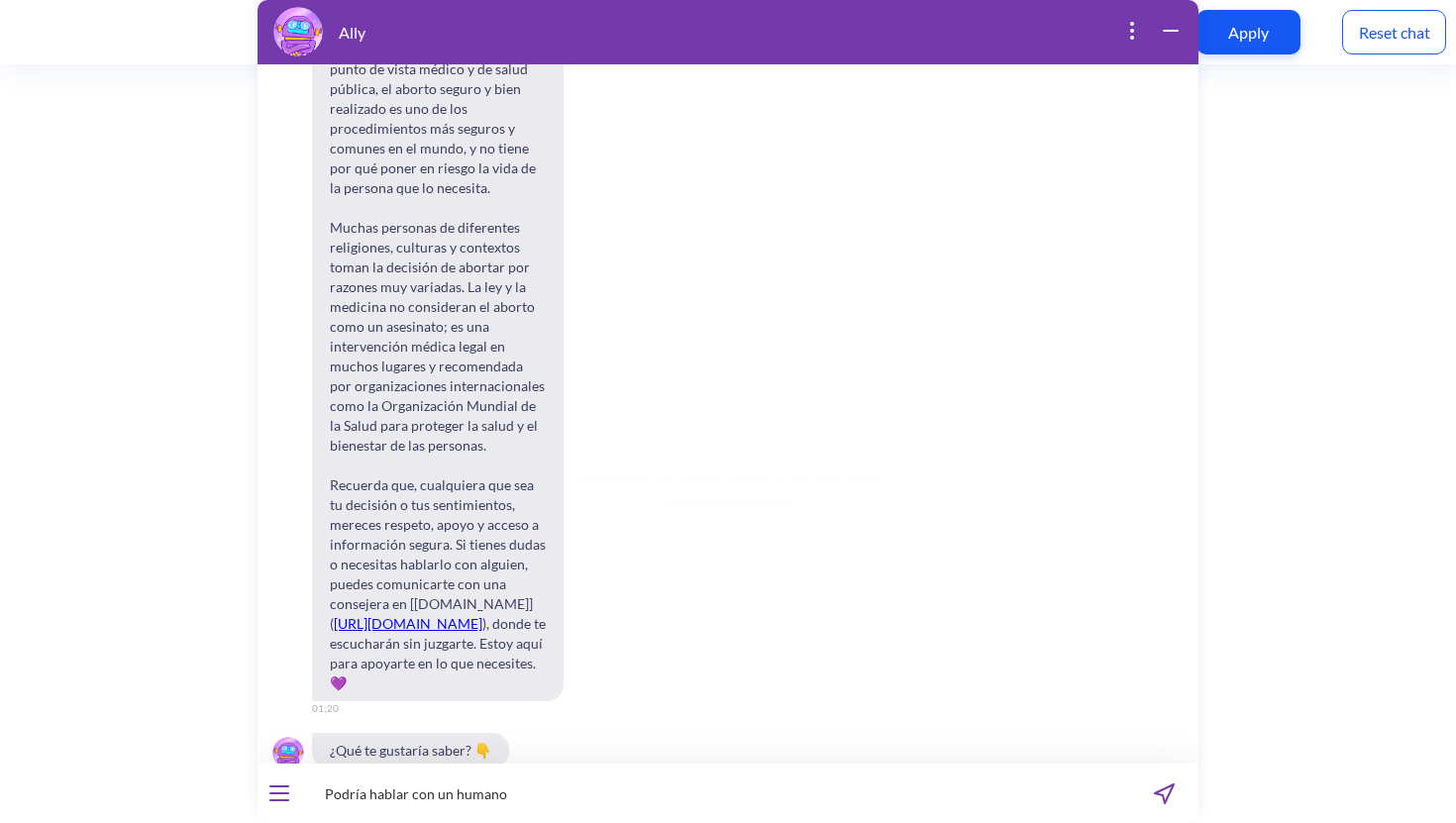 type on "Podría hablar con un humano?" 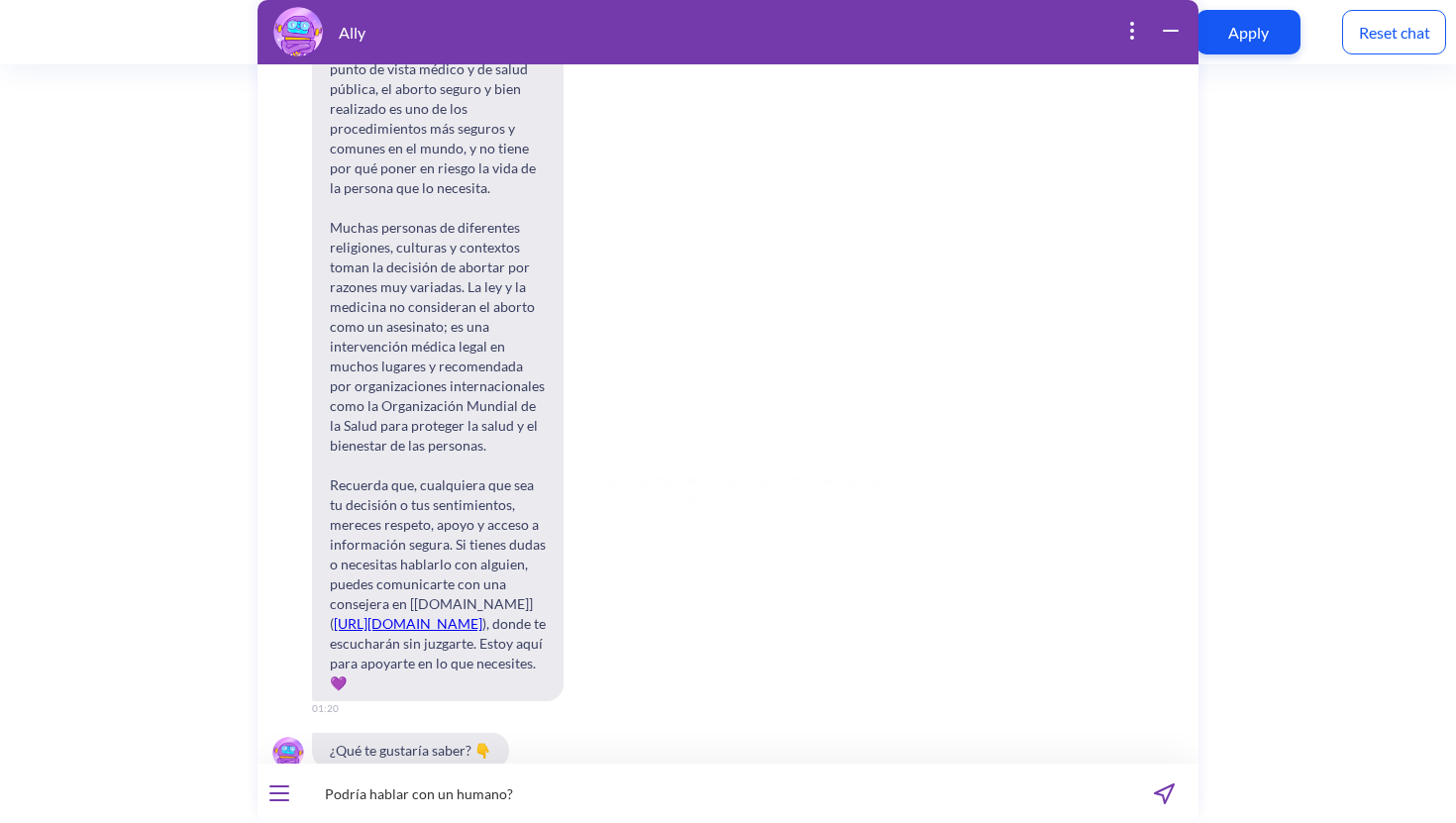 type 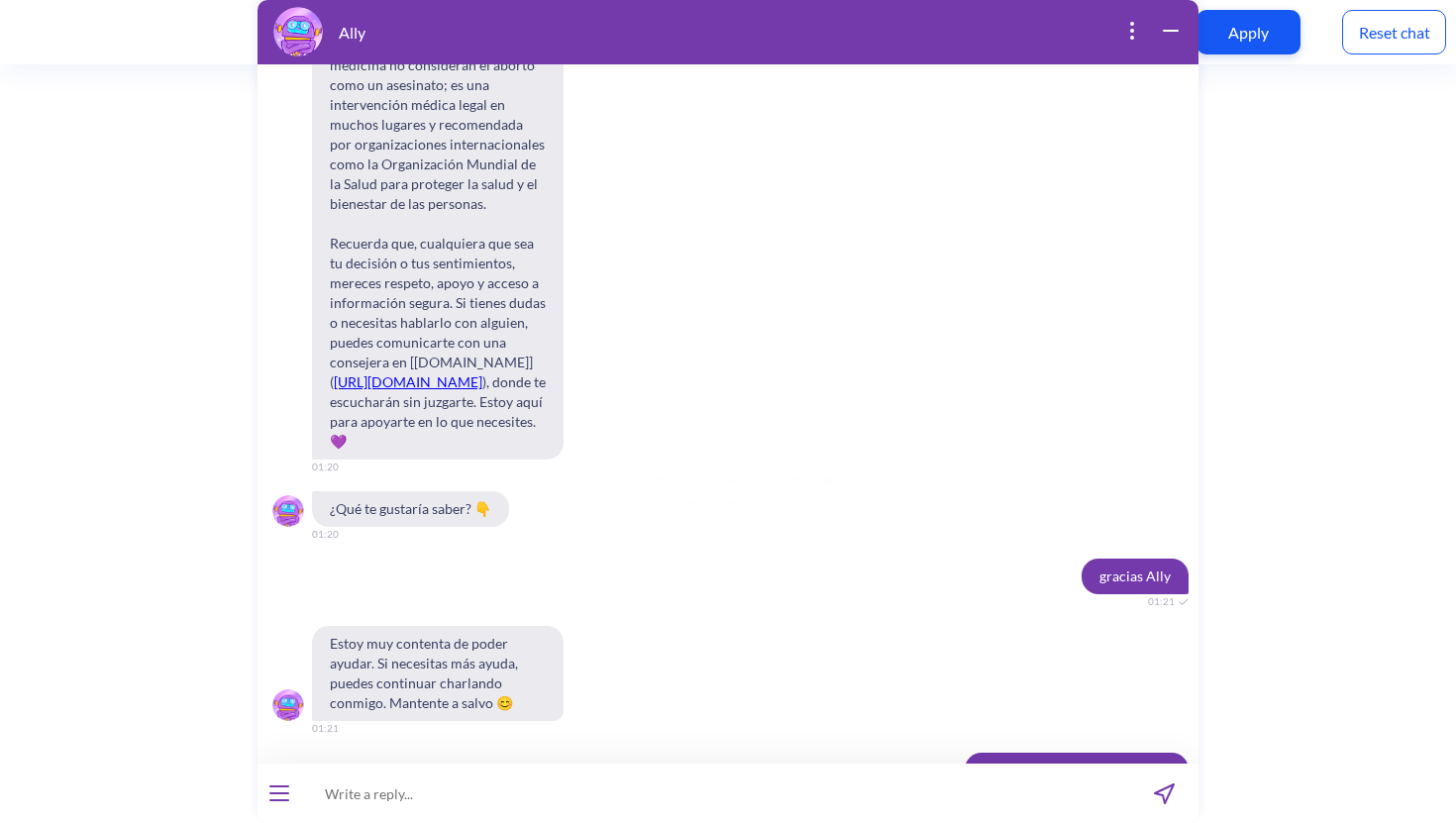 scroll, scrollTop: 13975, scrollLeft: 0, axis: vertical 